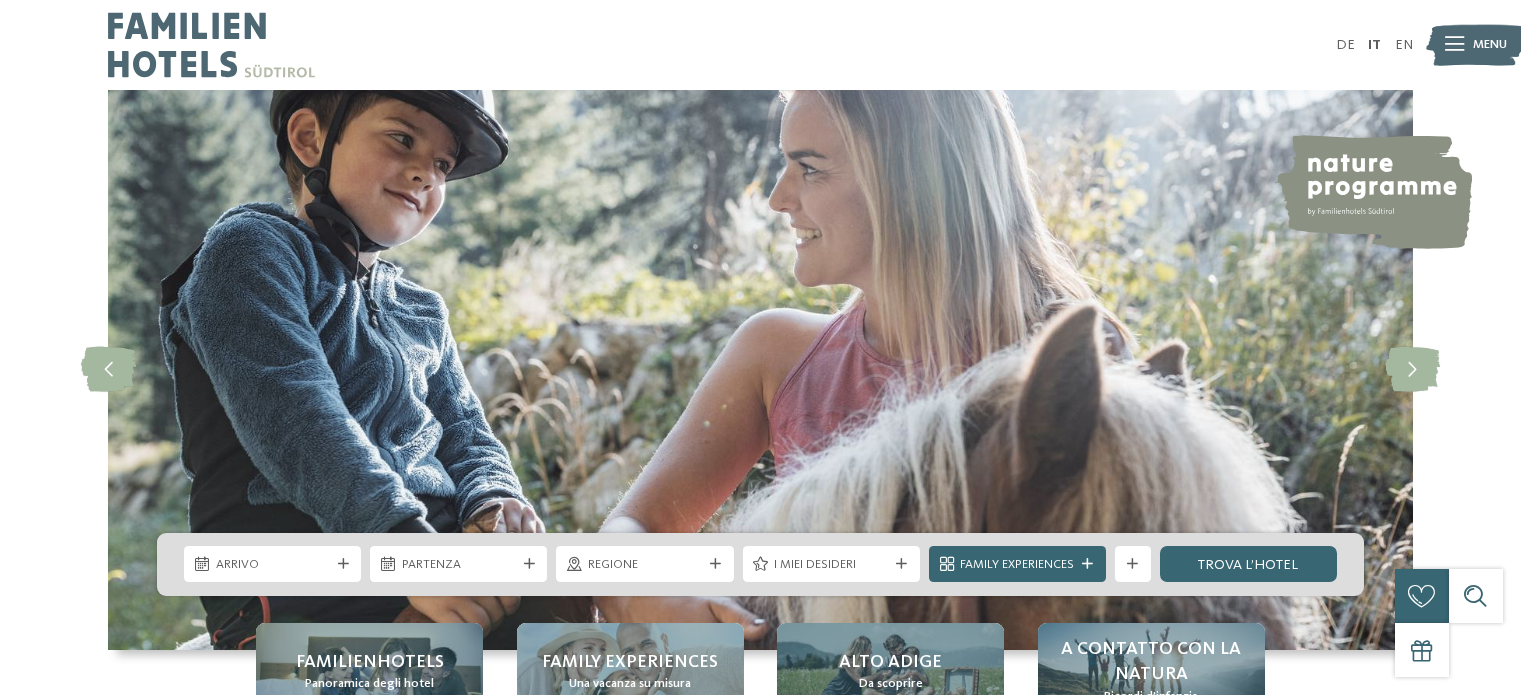 scroll, scrollTop: 0, scrollLeft: 0, axis: both 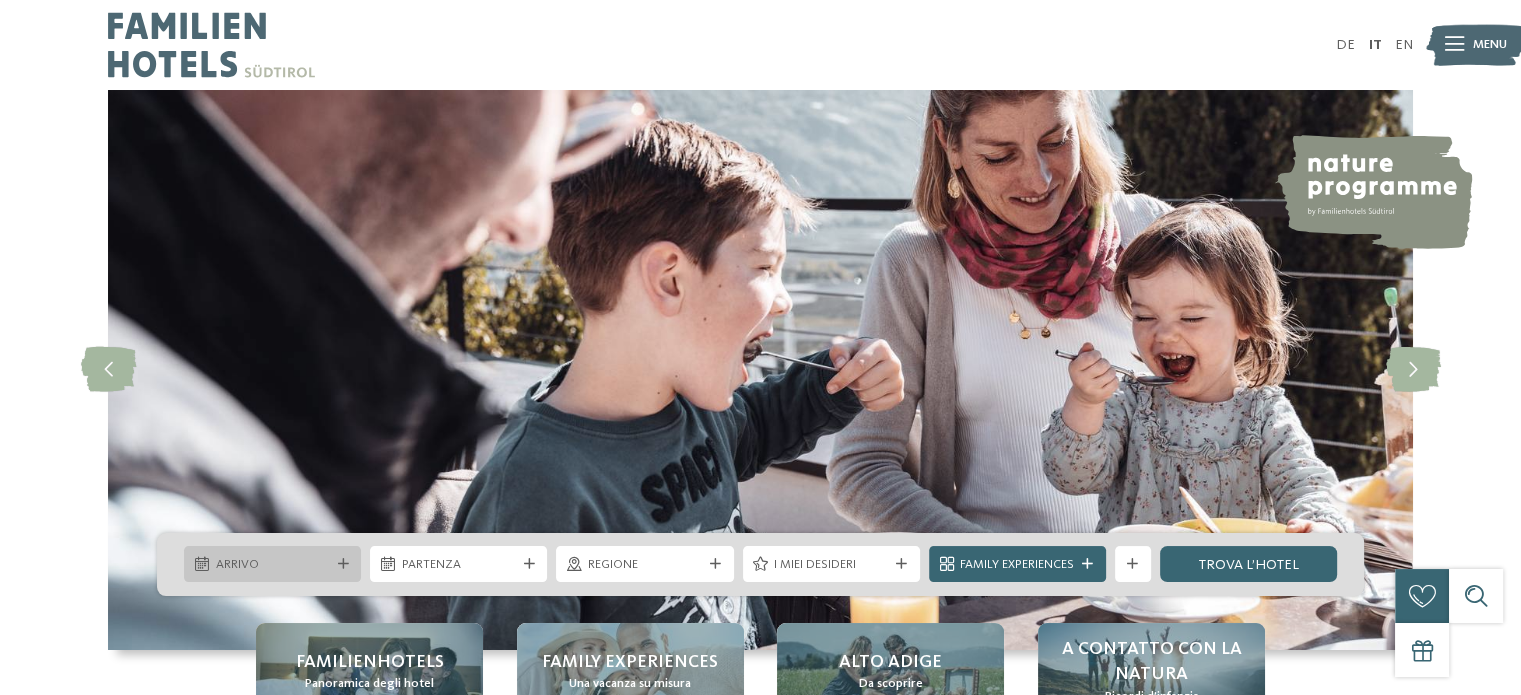 click on "Arrivo" at bounding box center (272, 564) 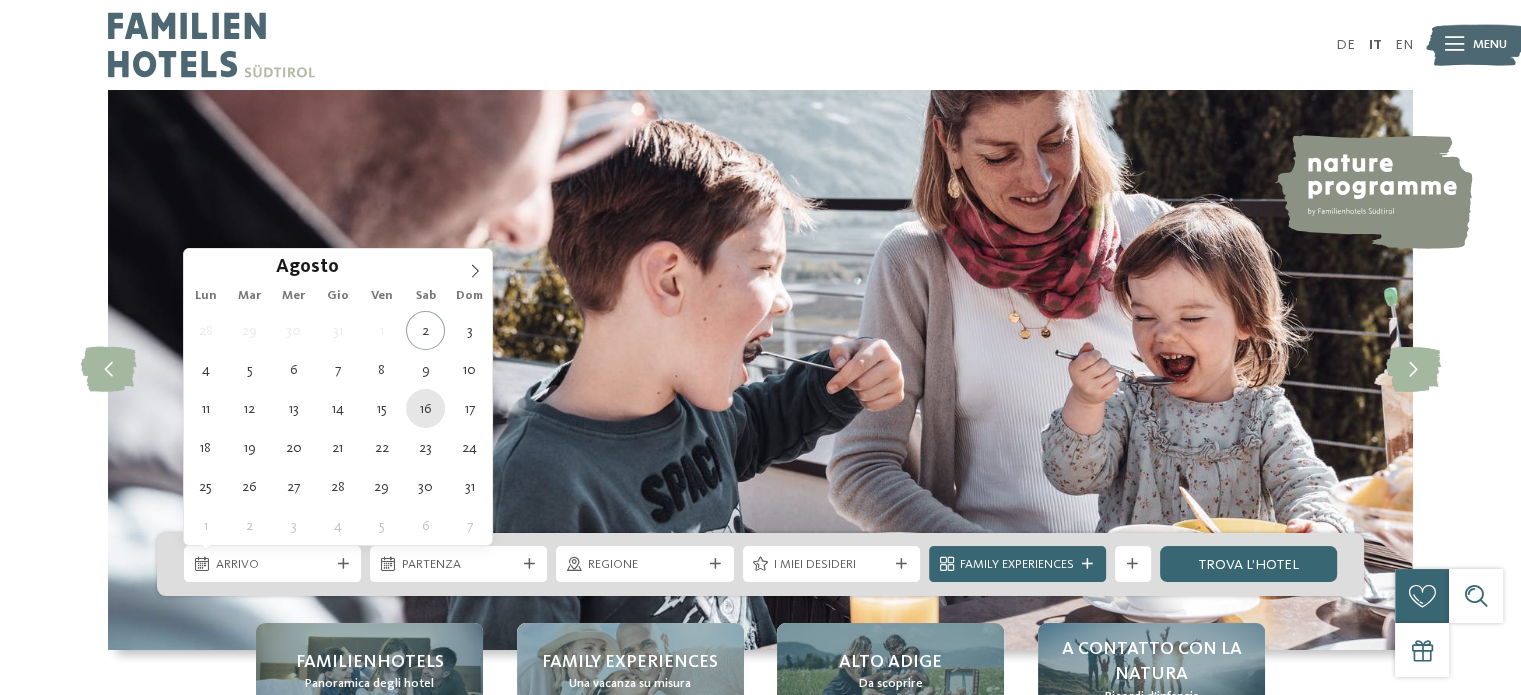 type on "16.08.2025" 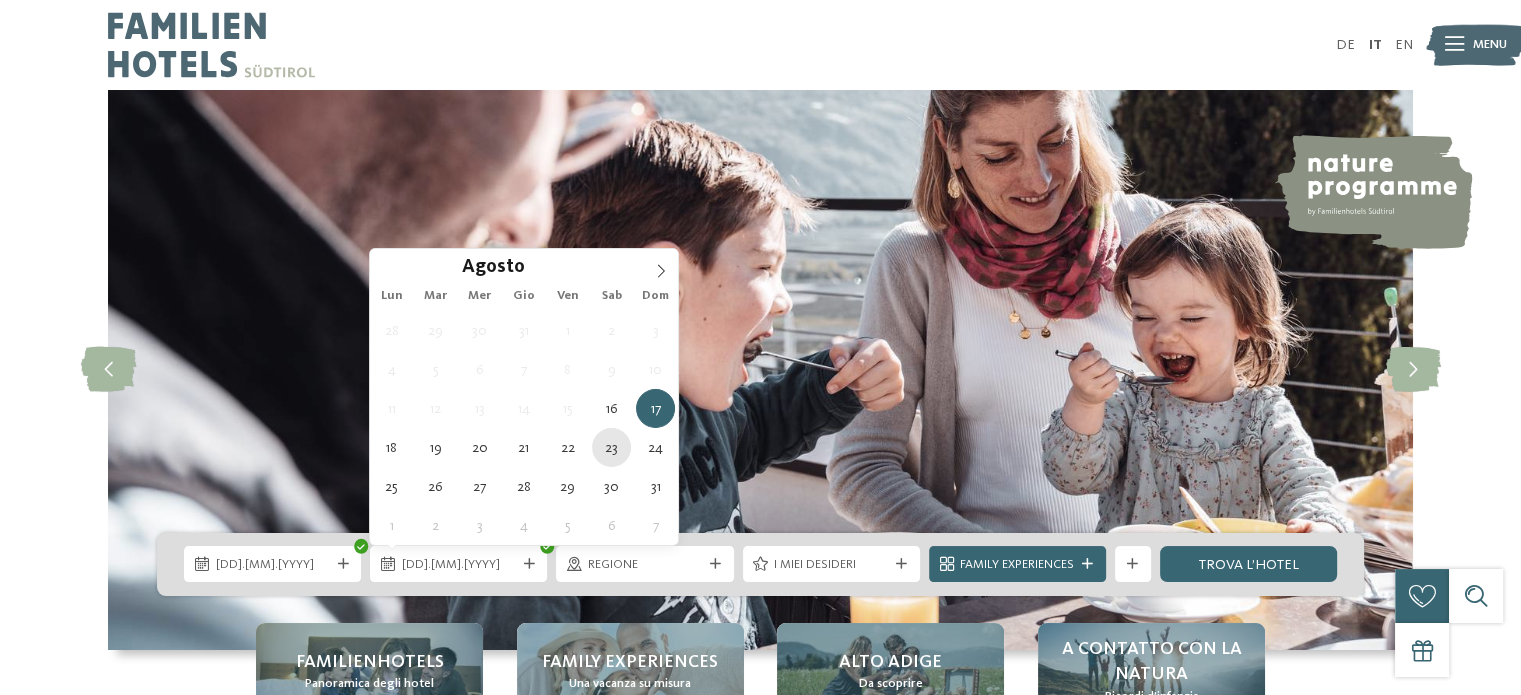 type on "23.08.2025" 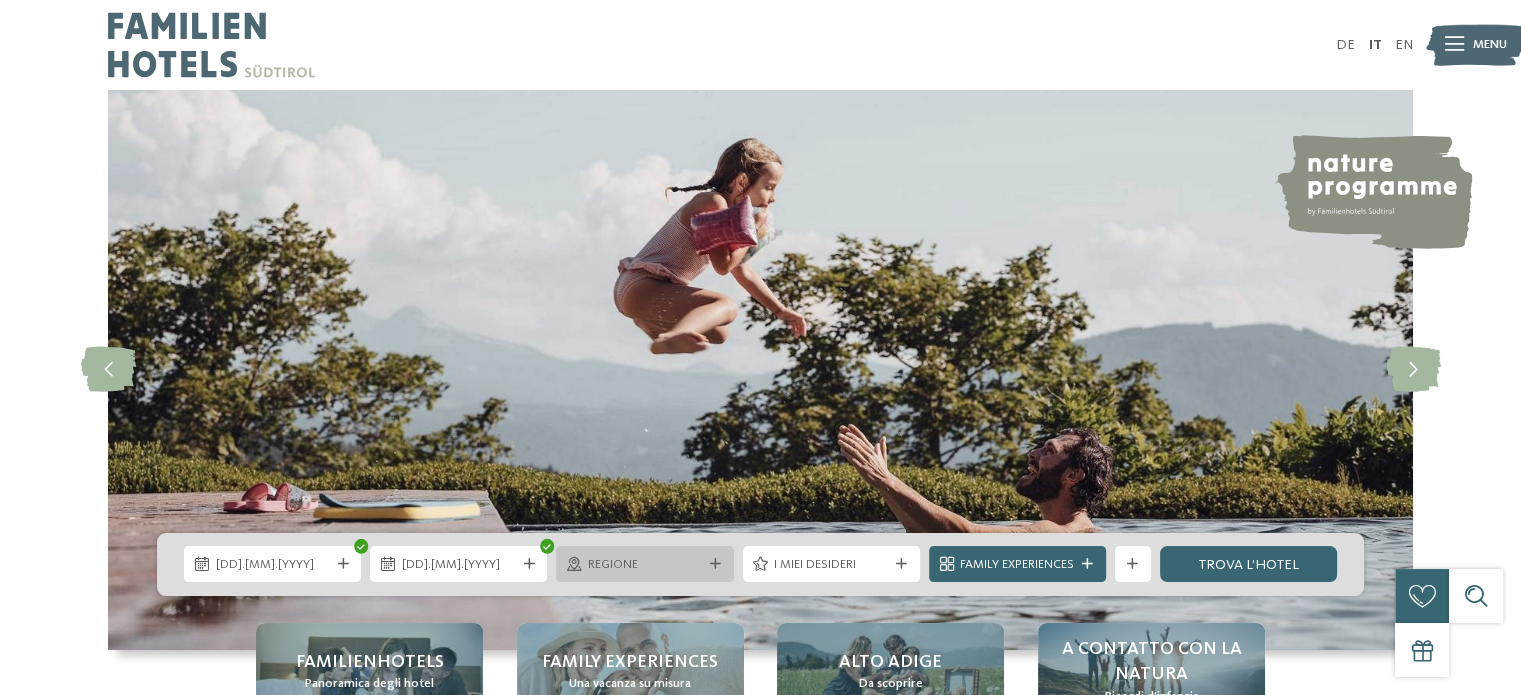 click on "Regione" at bounding box center (645, 565) 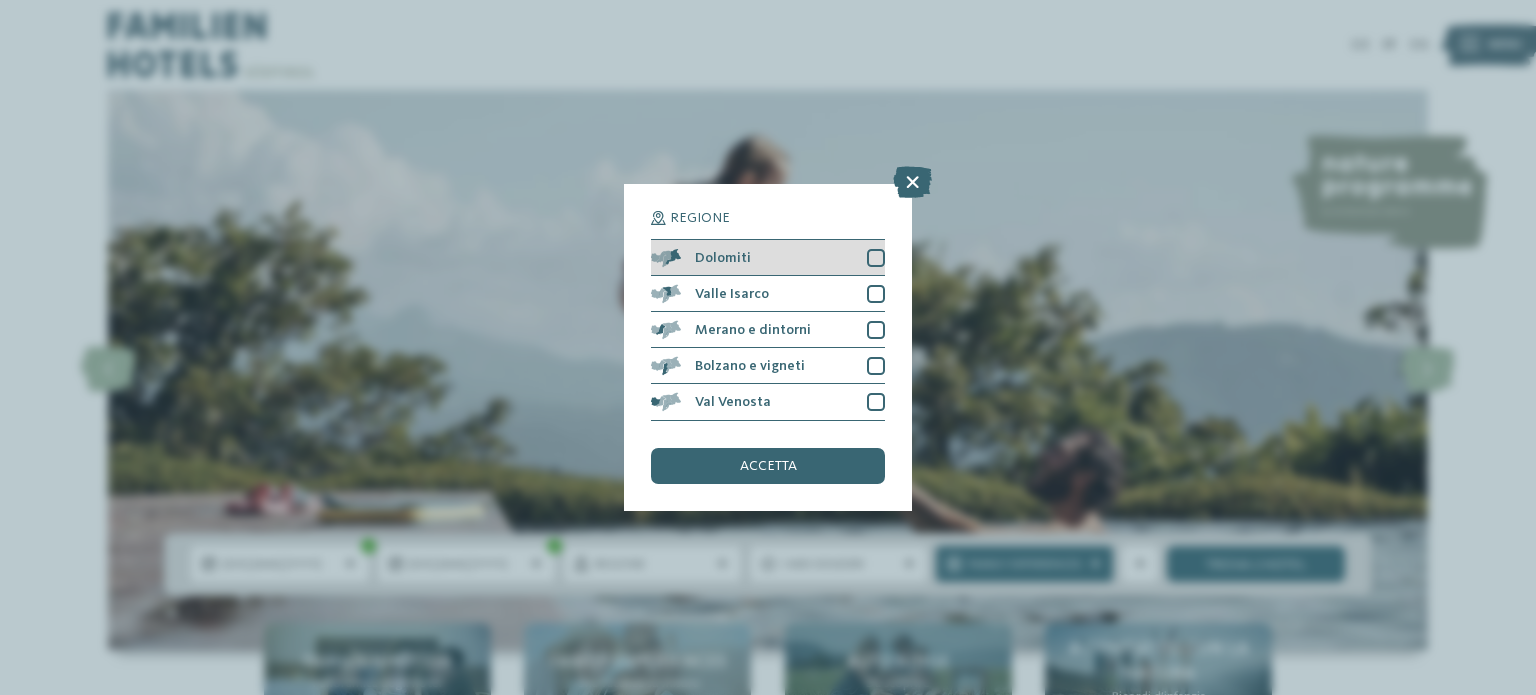 click at bounding box center [876, 258] 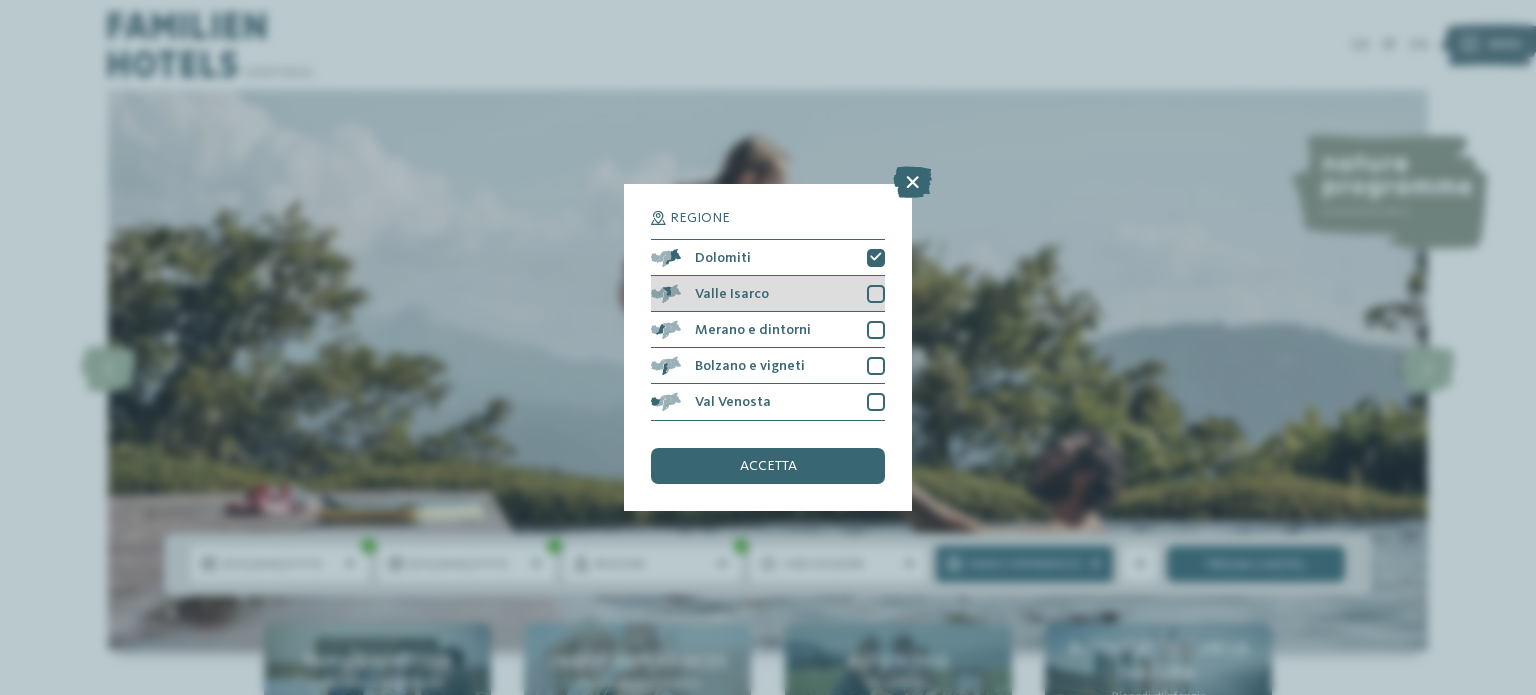 click at bounding box center (876, 294) 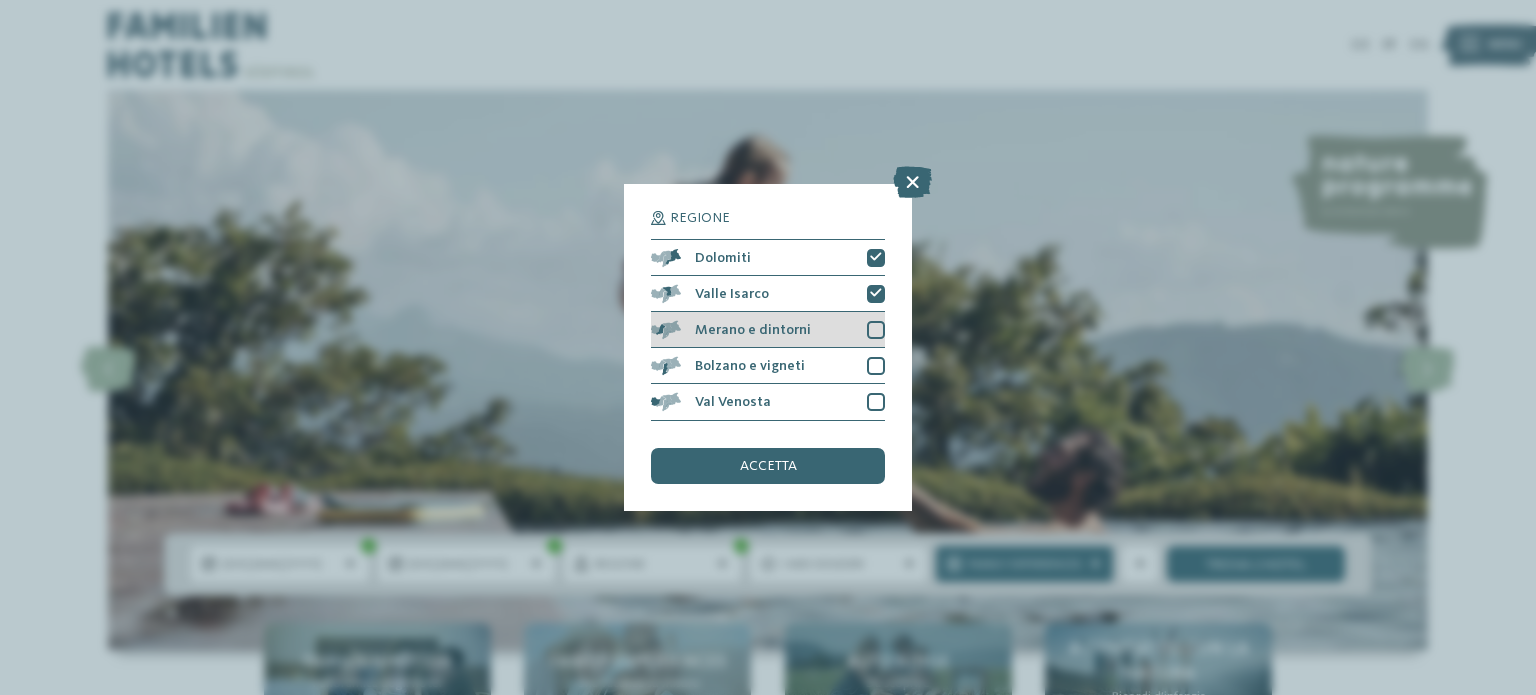 click on "Merano e dintorni" at bounding box center [768, 330] 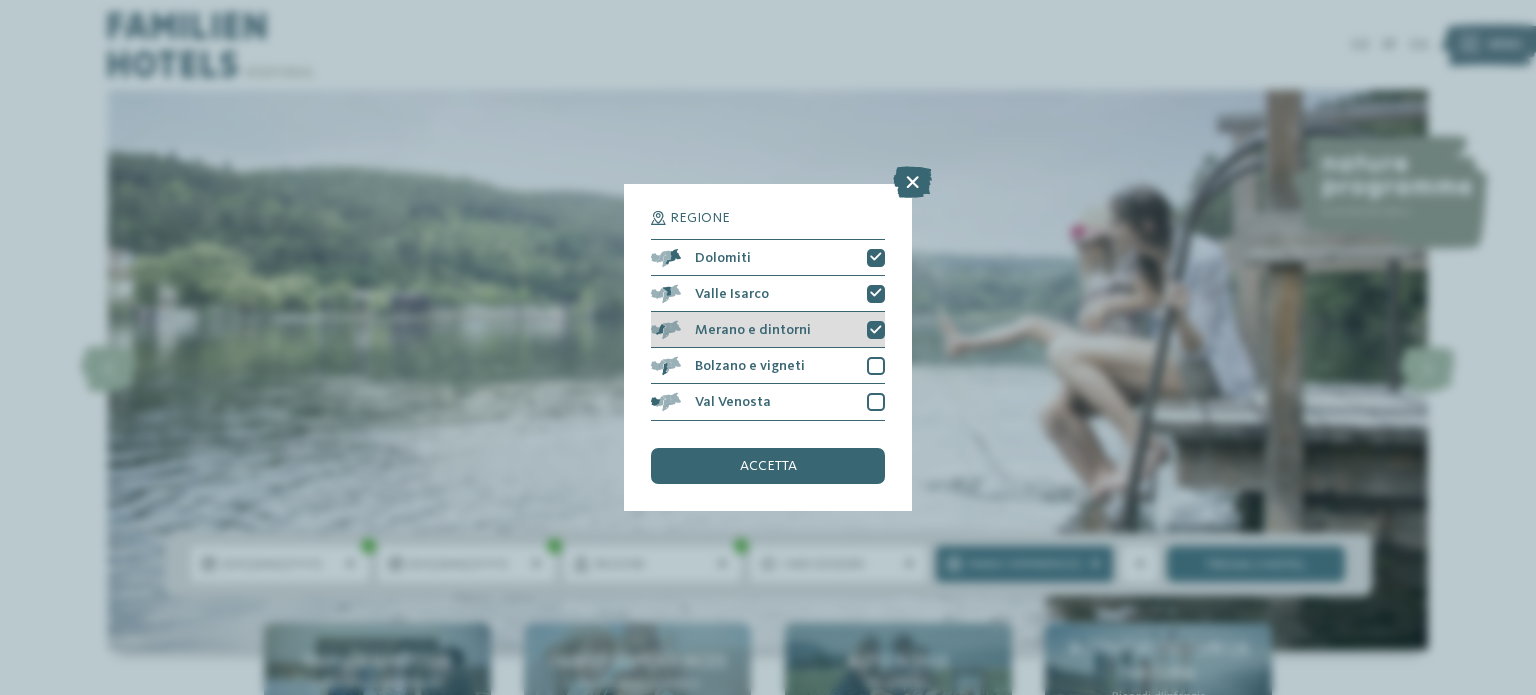 click at bounding box center [876, 330] 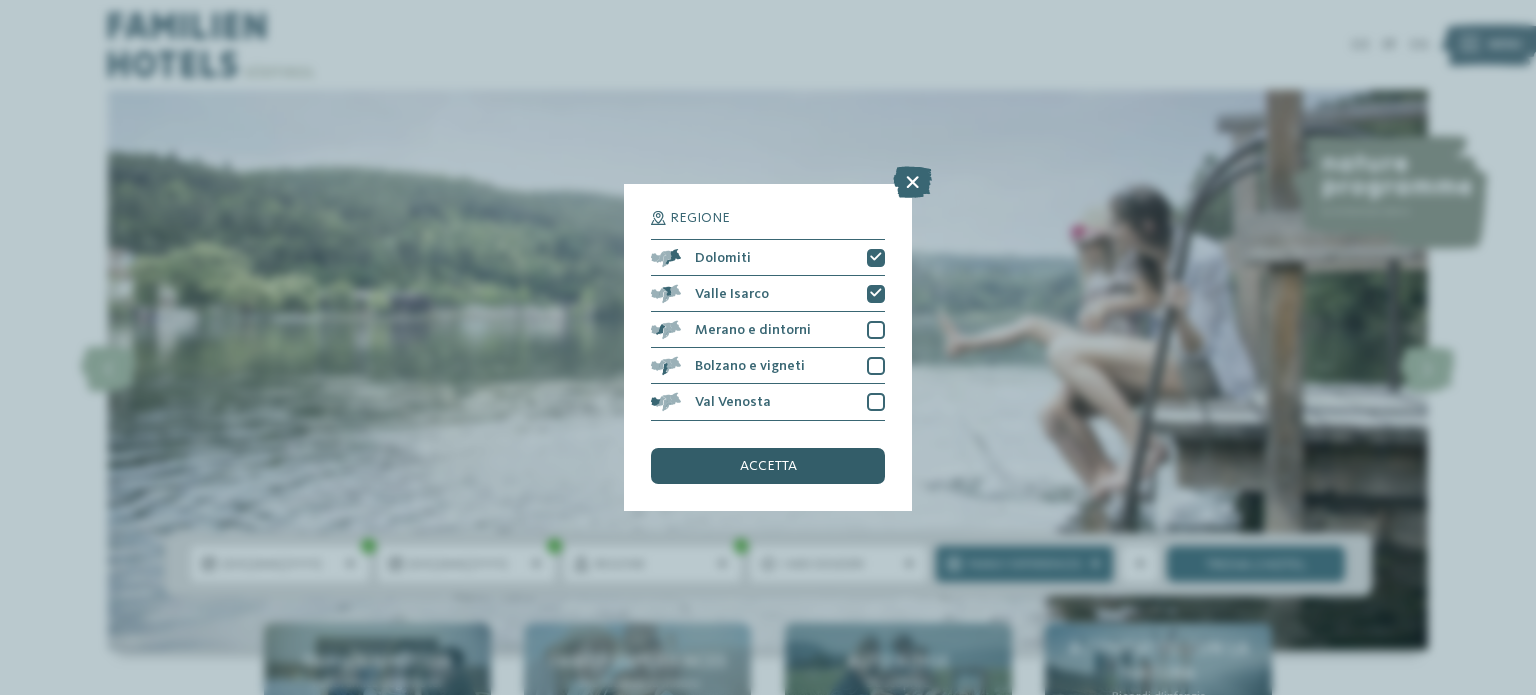 click on "accetta" at bounding box center [768, 466] 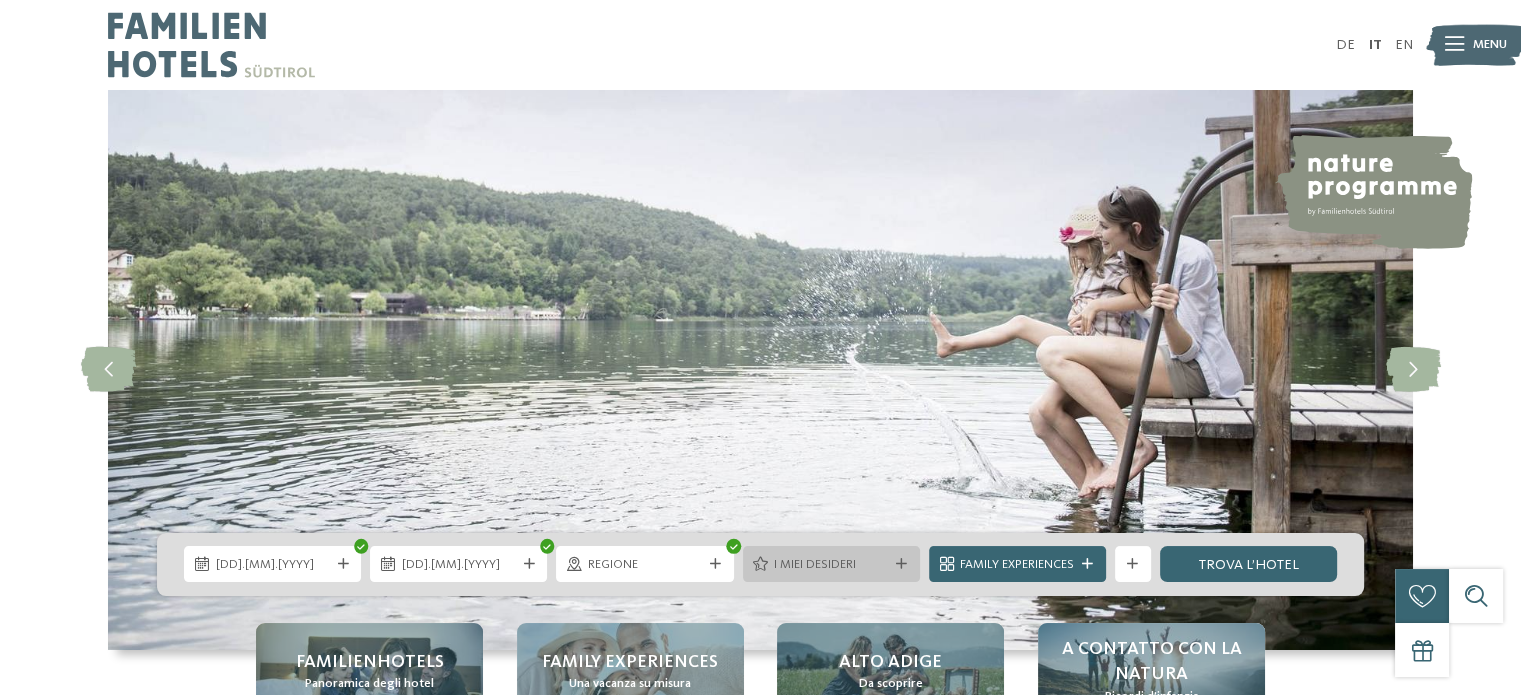 click on "I miei desideri" at bounding box center (831, 565) 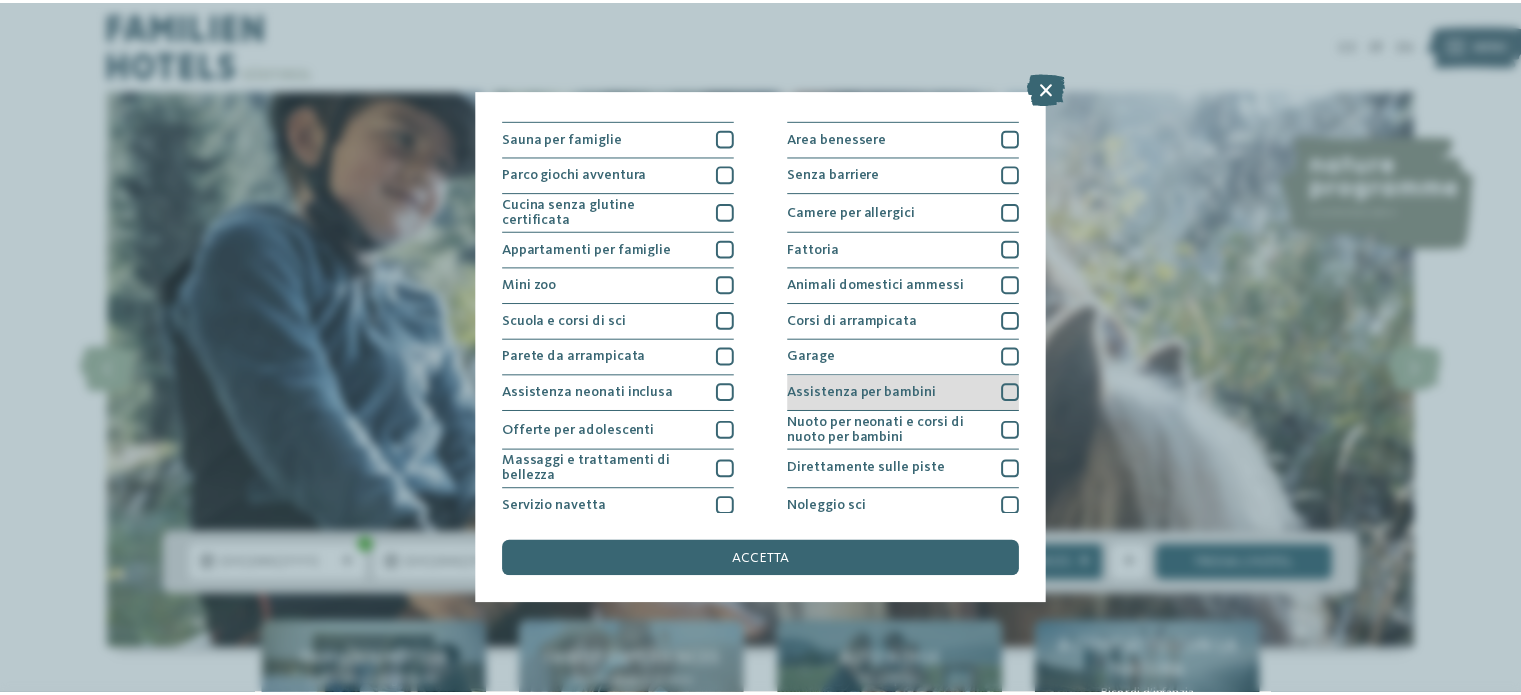 scroll, scrollTop: 0, scrollLeft: 0, axis: both 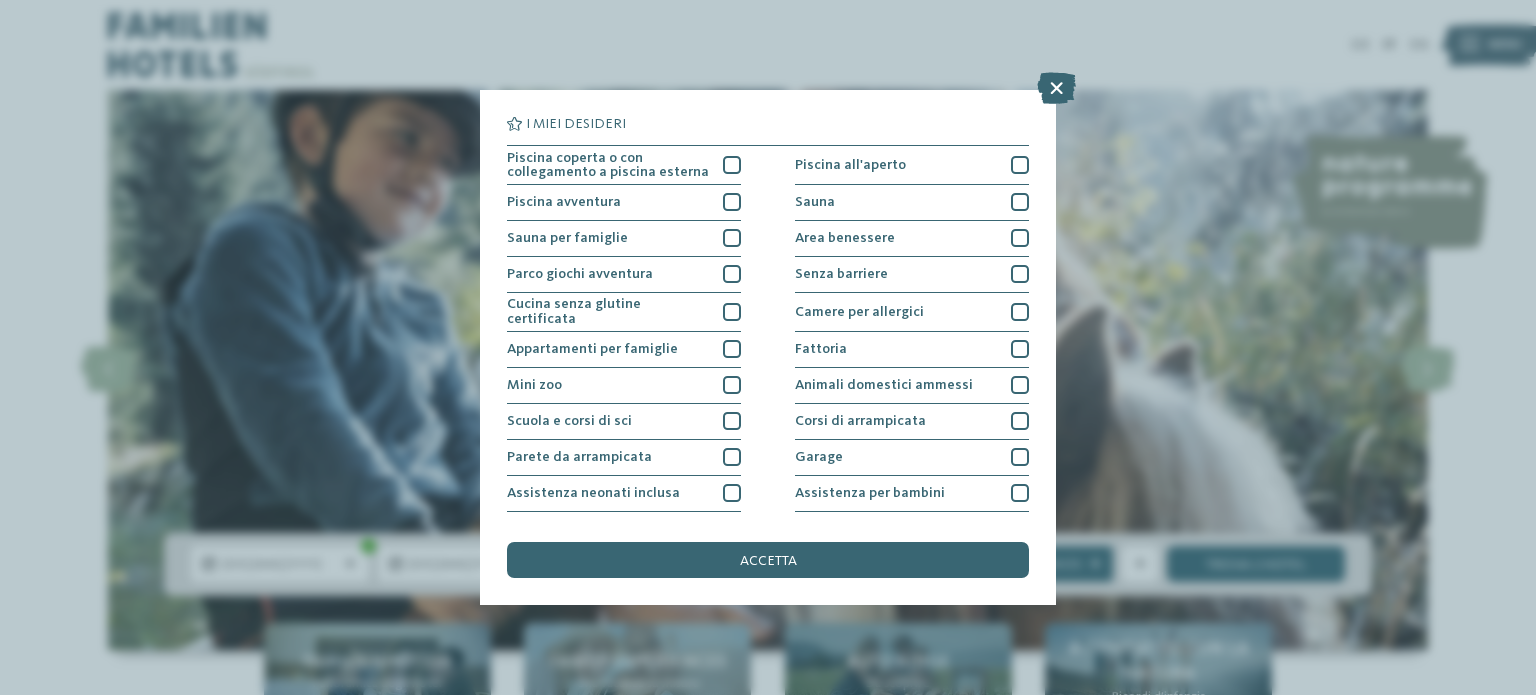 click on "I miei desideri
Piscina coperta o con collegamento a piscina esterna
Piscina all'aperto" at bounding box center [768, 316] 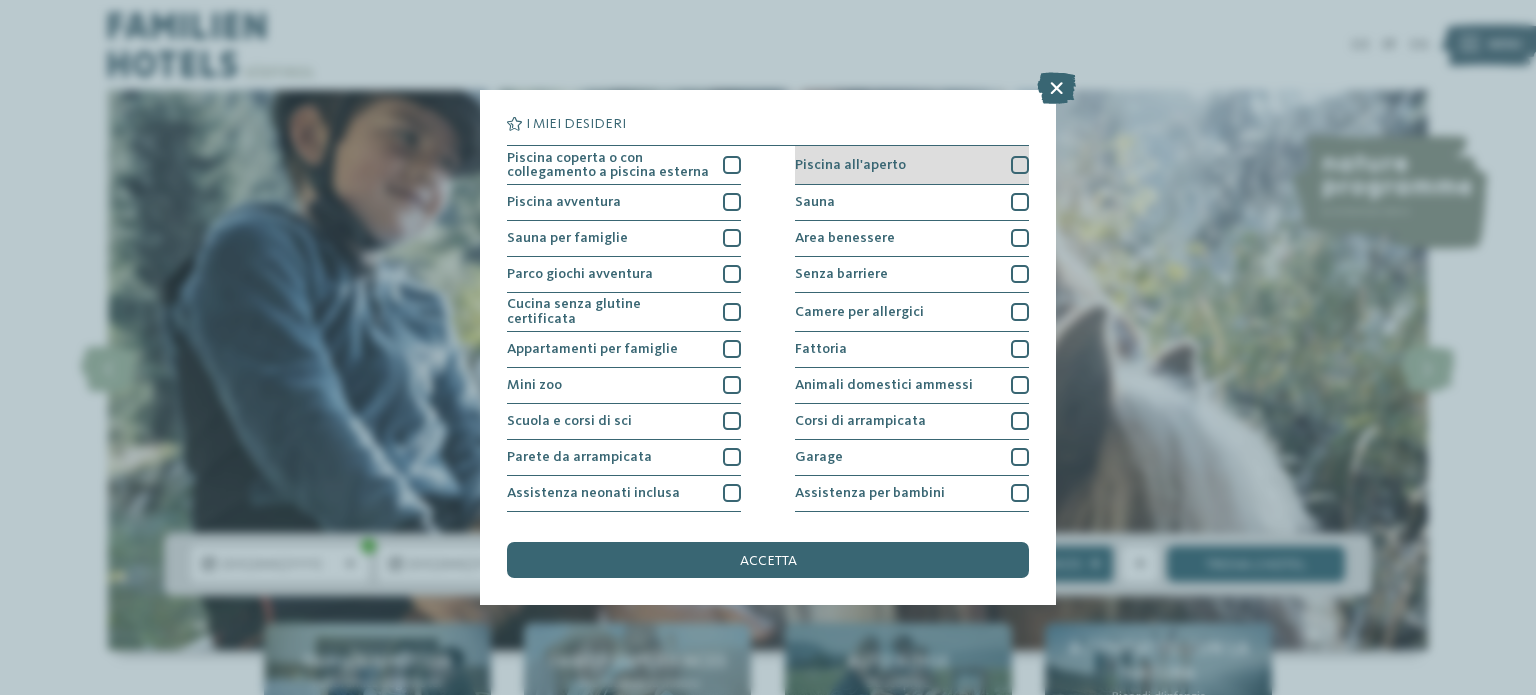 click at bounding box center [1020, 165] 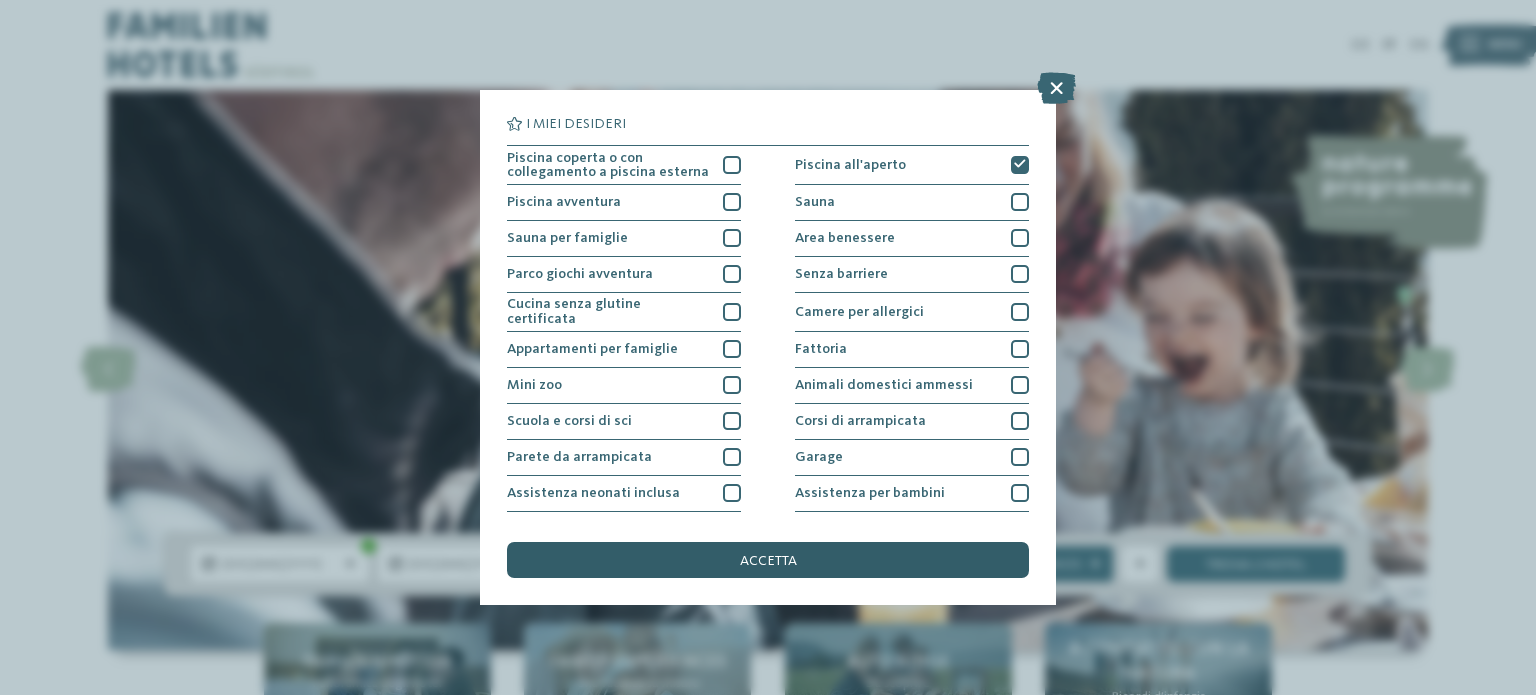 click on "accetta" at bounding box center [768, 560] 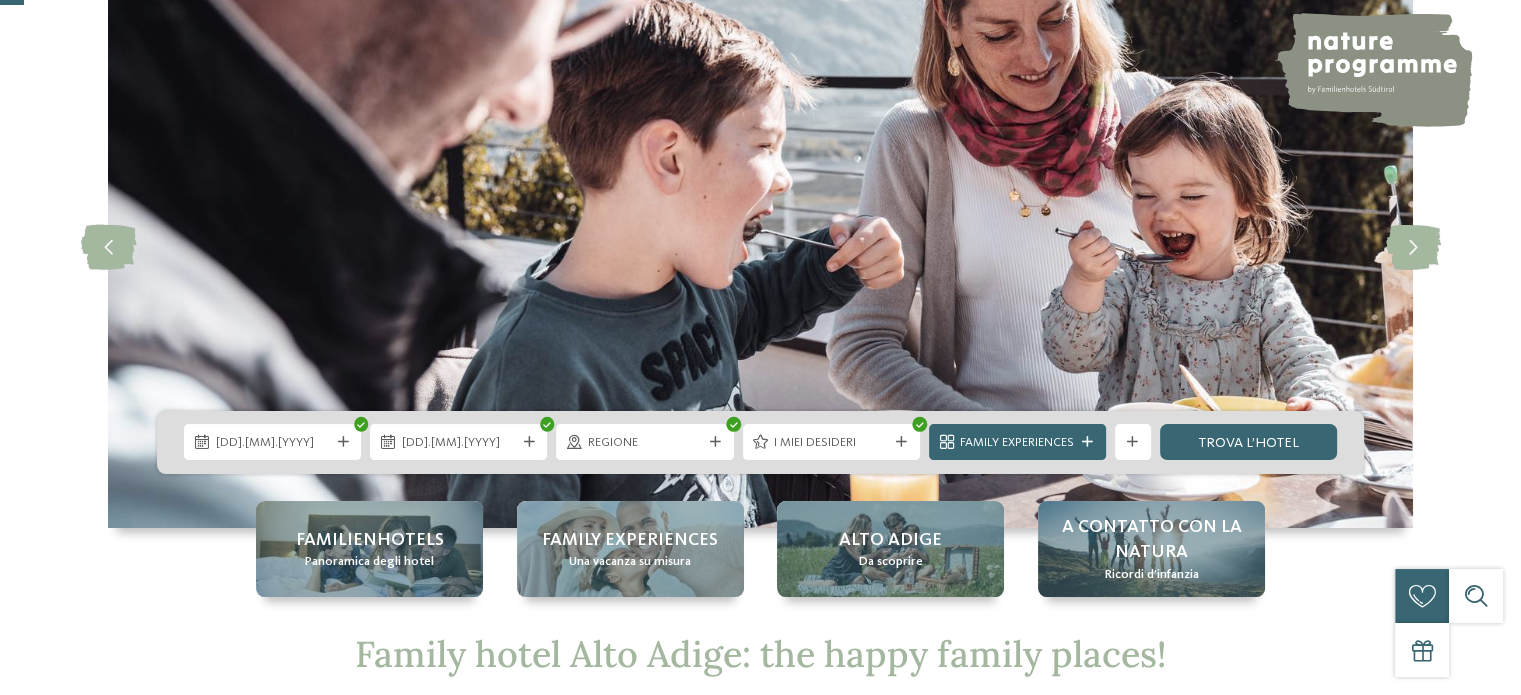 scroll, scrollTop: 200, scrollLeft: 0, axis: vertical 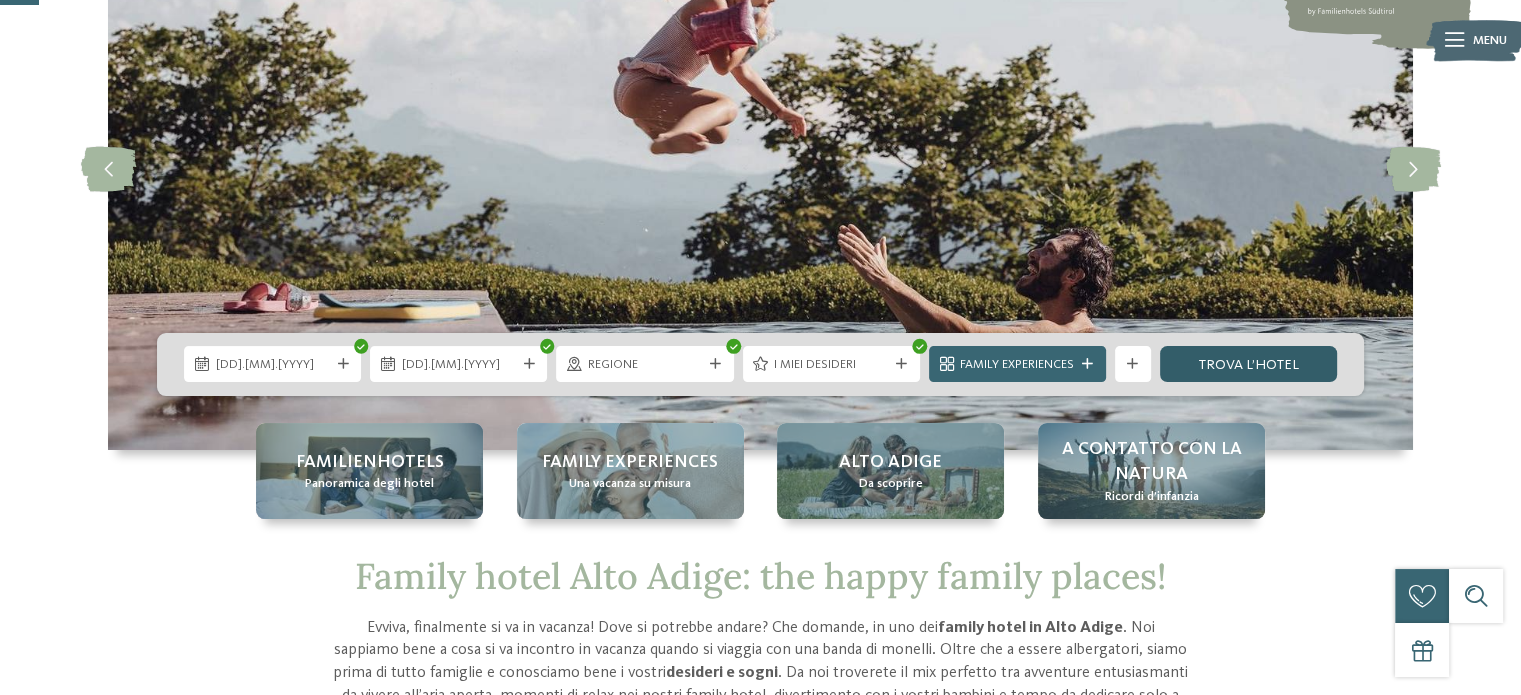 click on "trova l’hotel" at bounding box center [1248, 364] 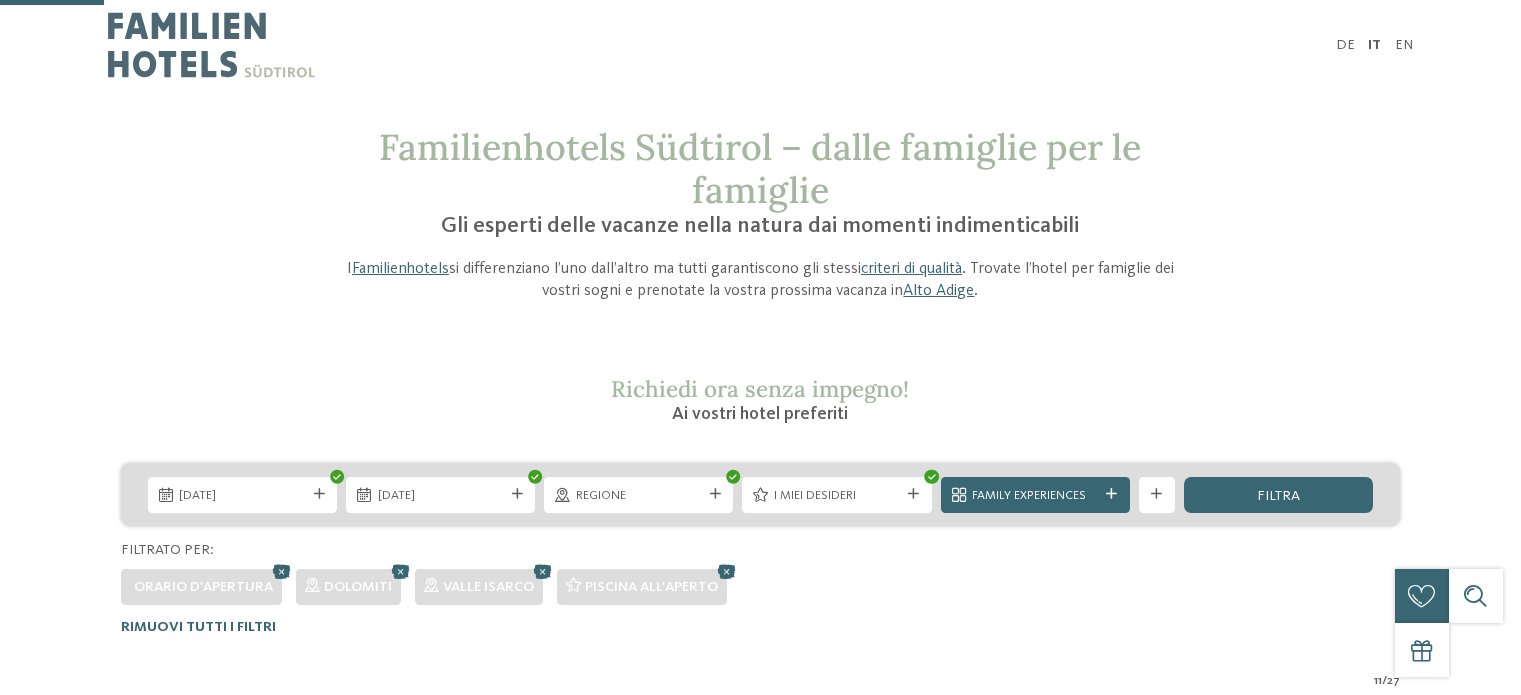 scroll, scrollTop: 579, scrollLeft: 0, axis: vertical 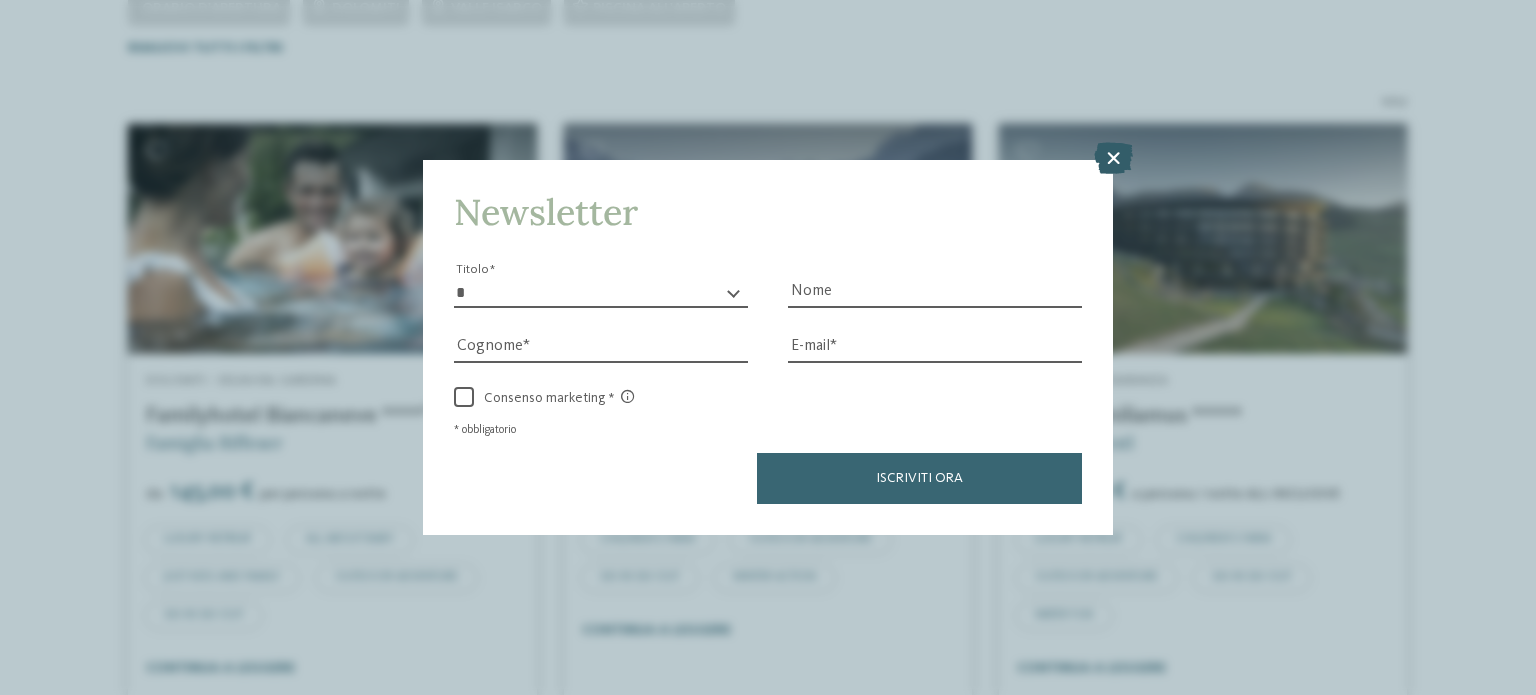 click at bounding box center [1113, 158] 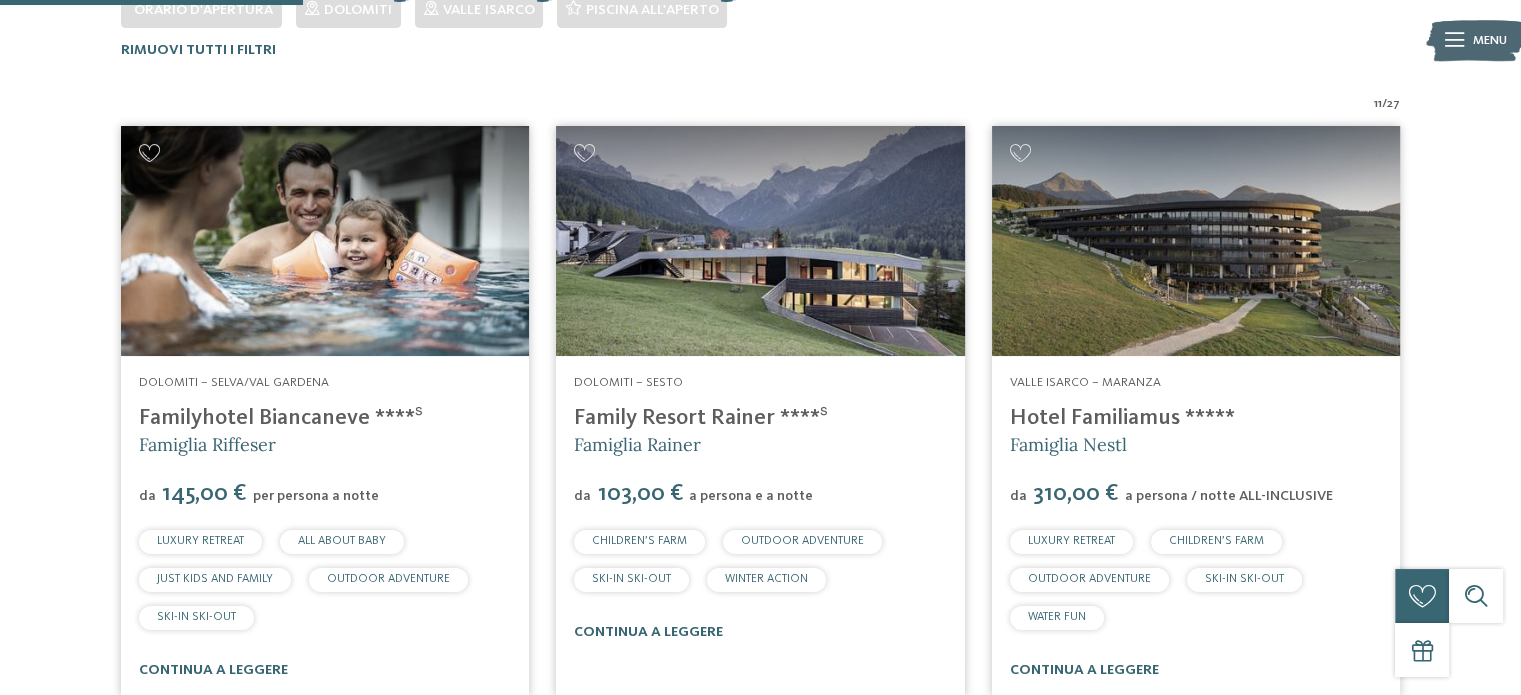 scroll, scrollTop: 479, scrollLeft: 0, axis: vertical 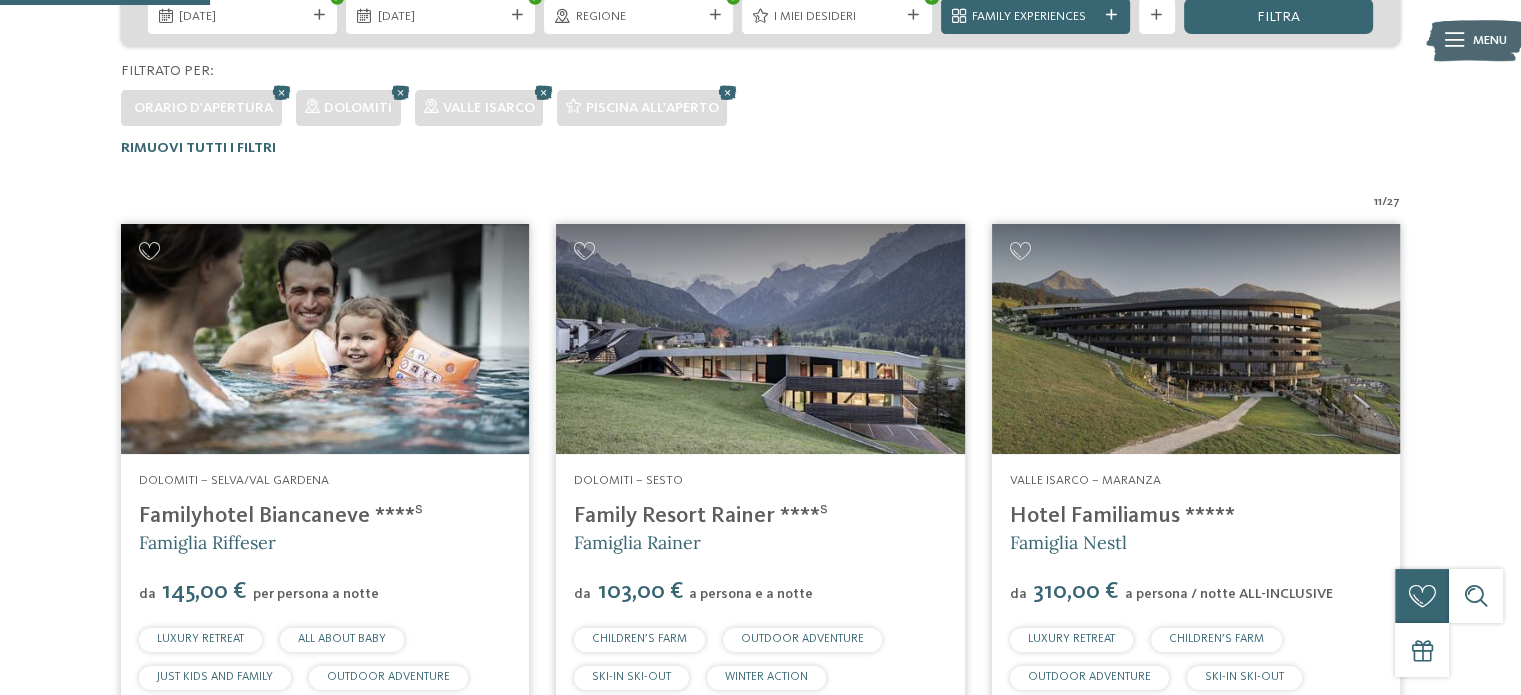 click at bounding box center (325, 339) 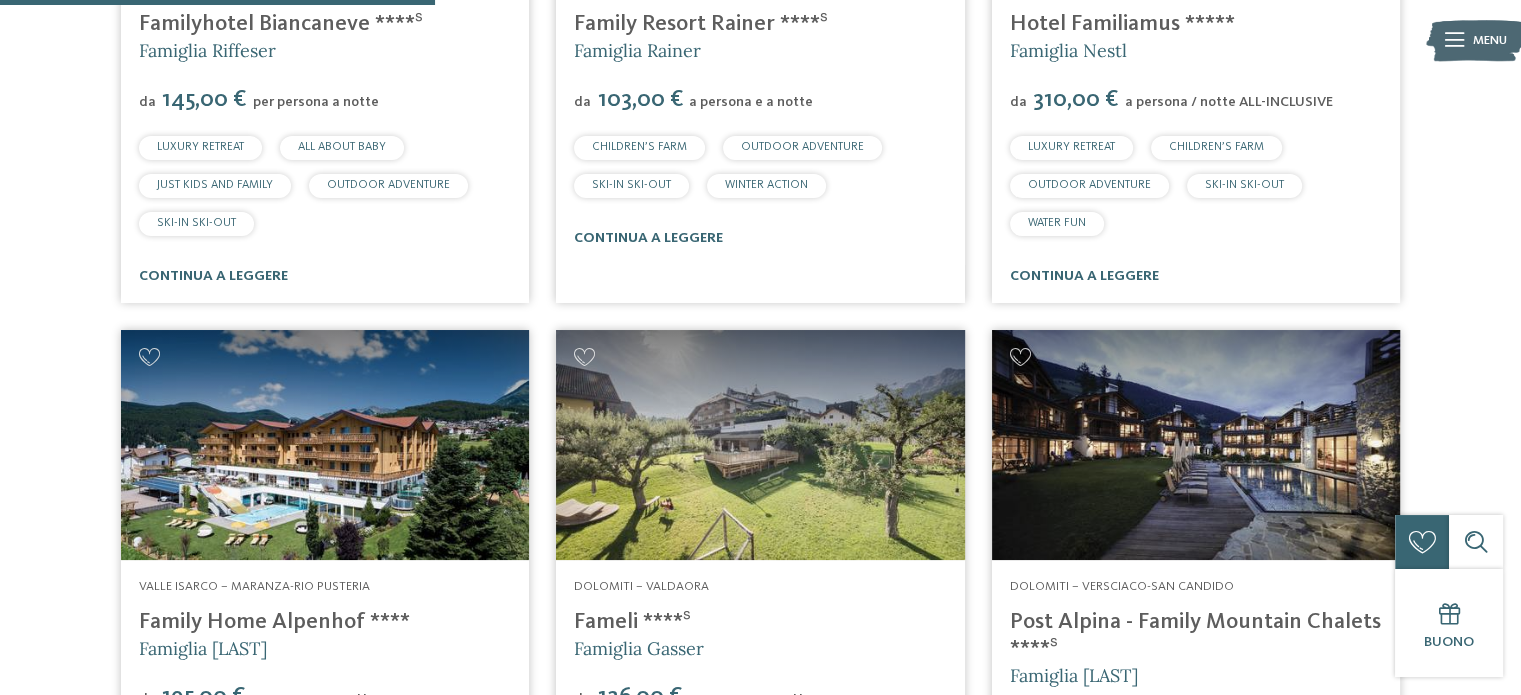 scroll, scrollTop: 1079, scrollLeft: 0, axis: vertical 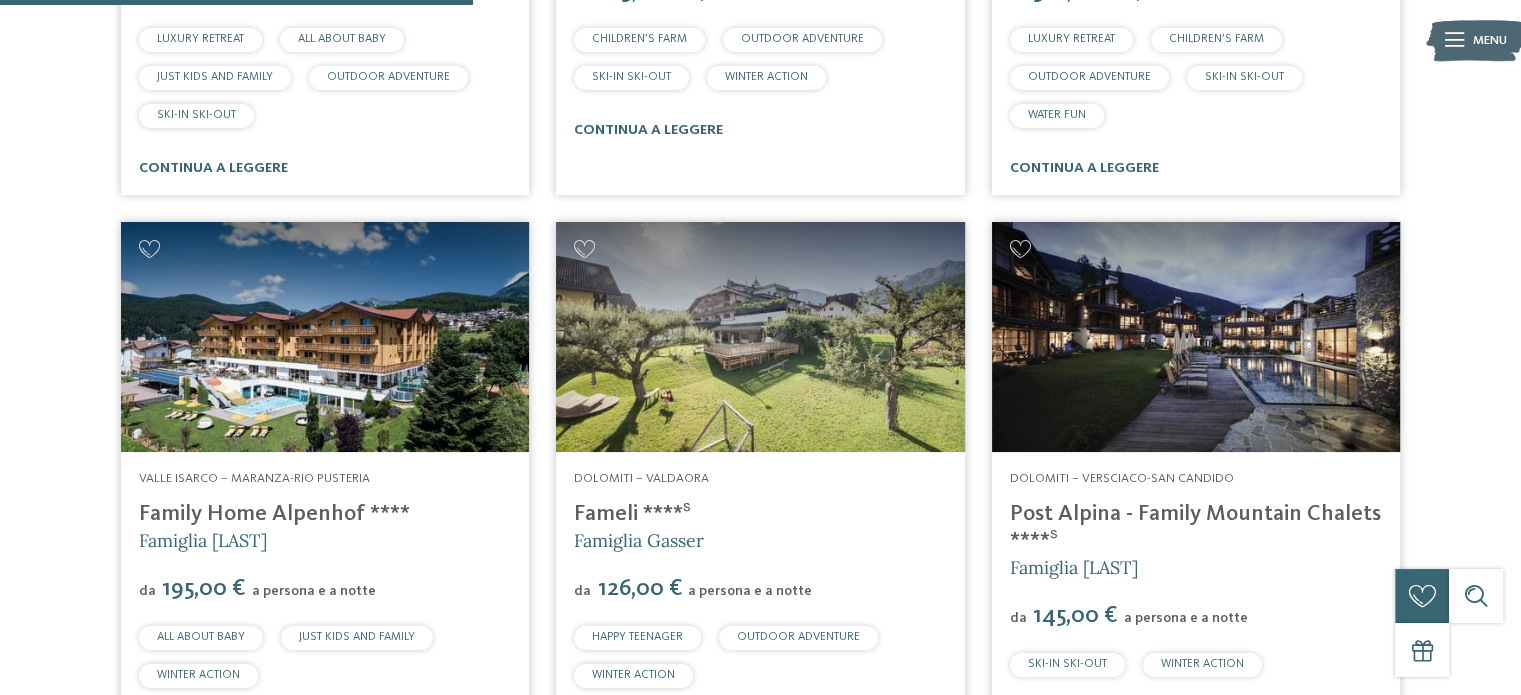 click at bounding box center [760, 337] 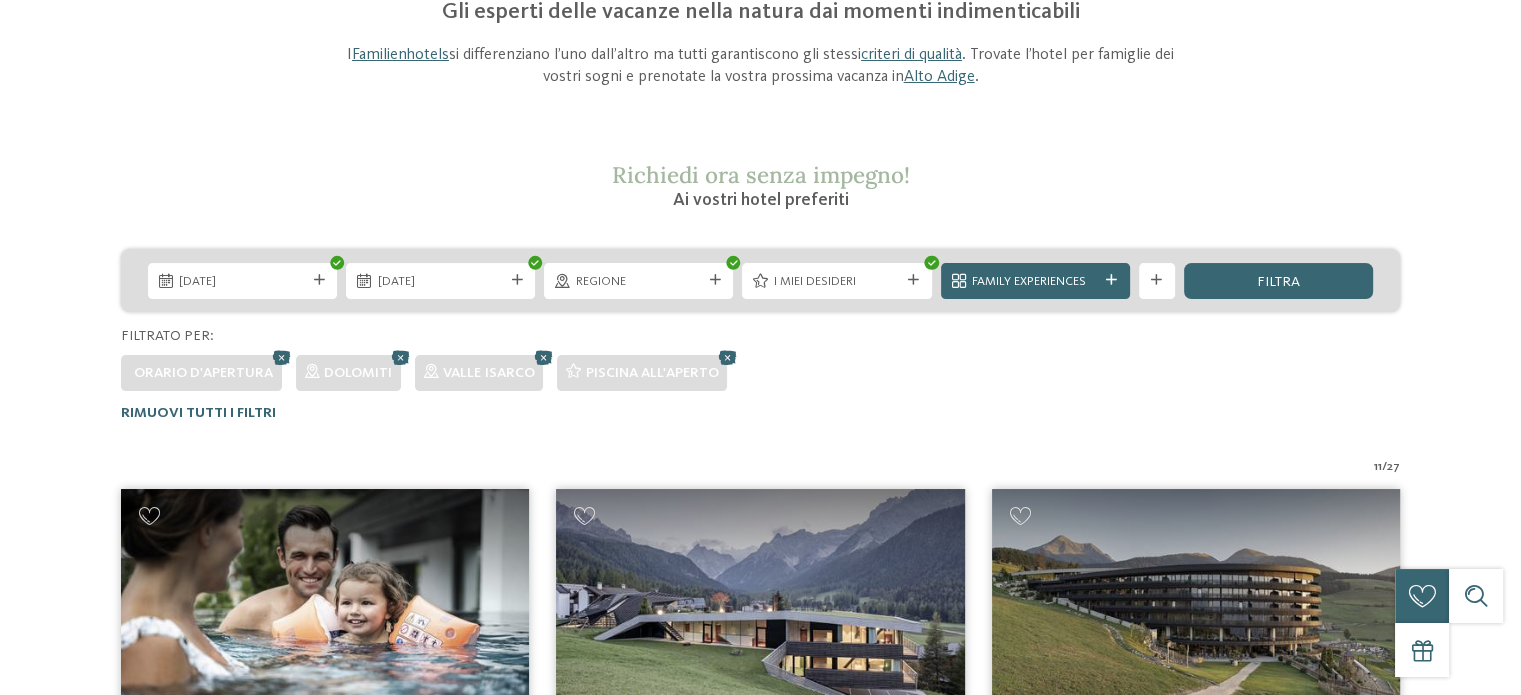 scroll, scrollTop: 0, scrollLeft: 0, axis: both 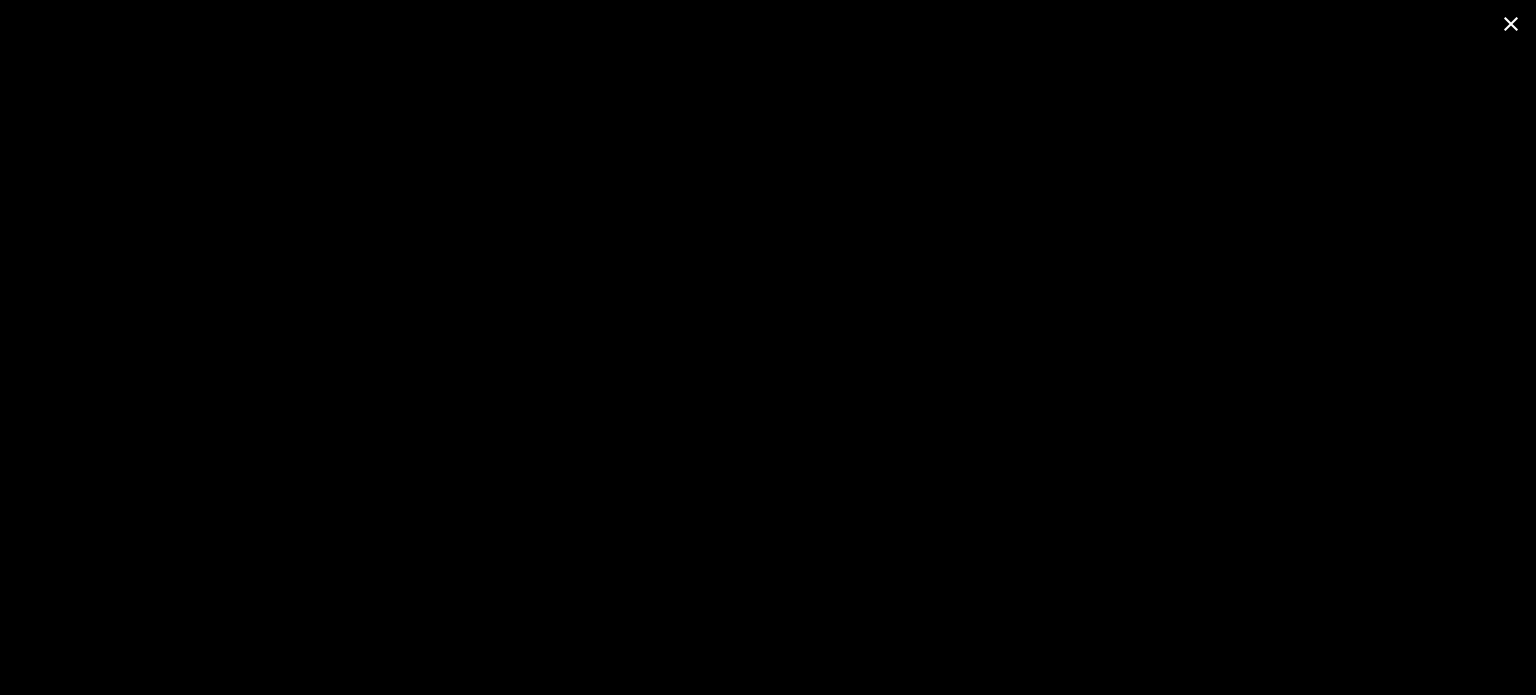 click at bounding box center [1511, 23] 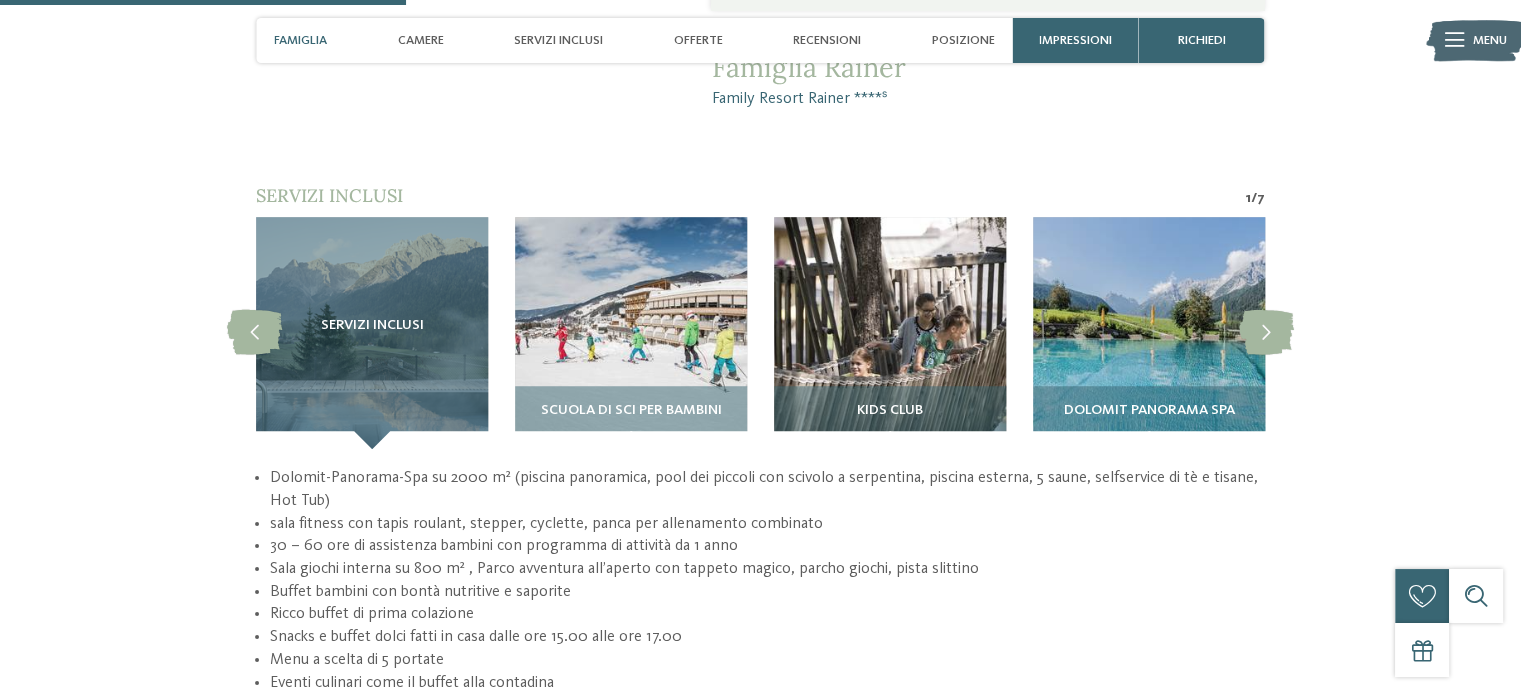 scroll, scrollTop: 1500, scrollLeft: 0, axis: vertical 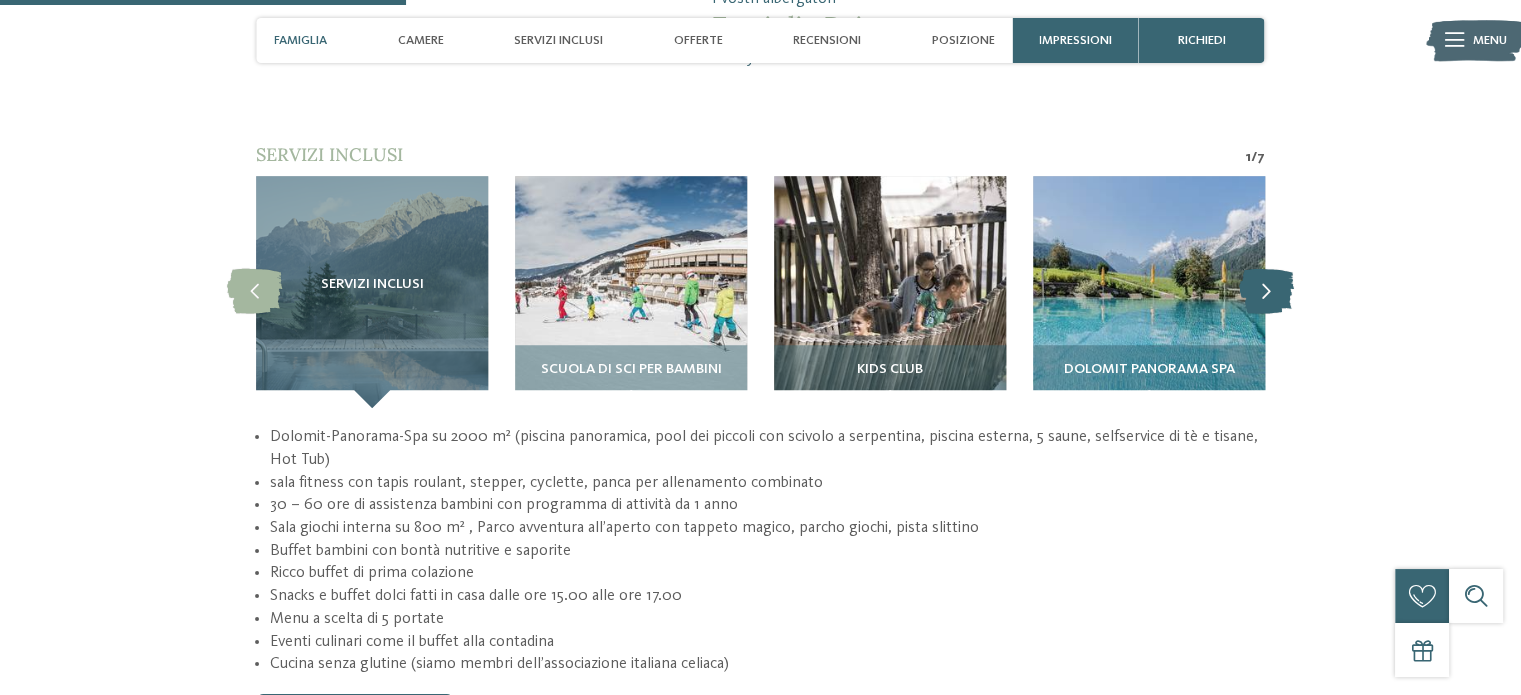 click at bounding box center [1266, 292] 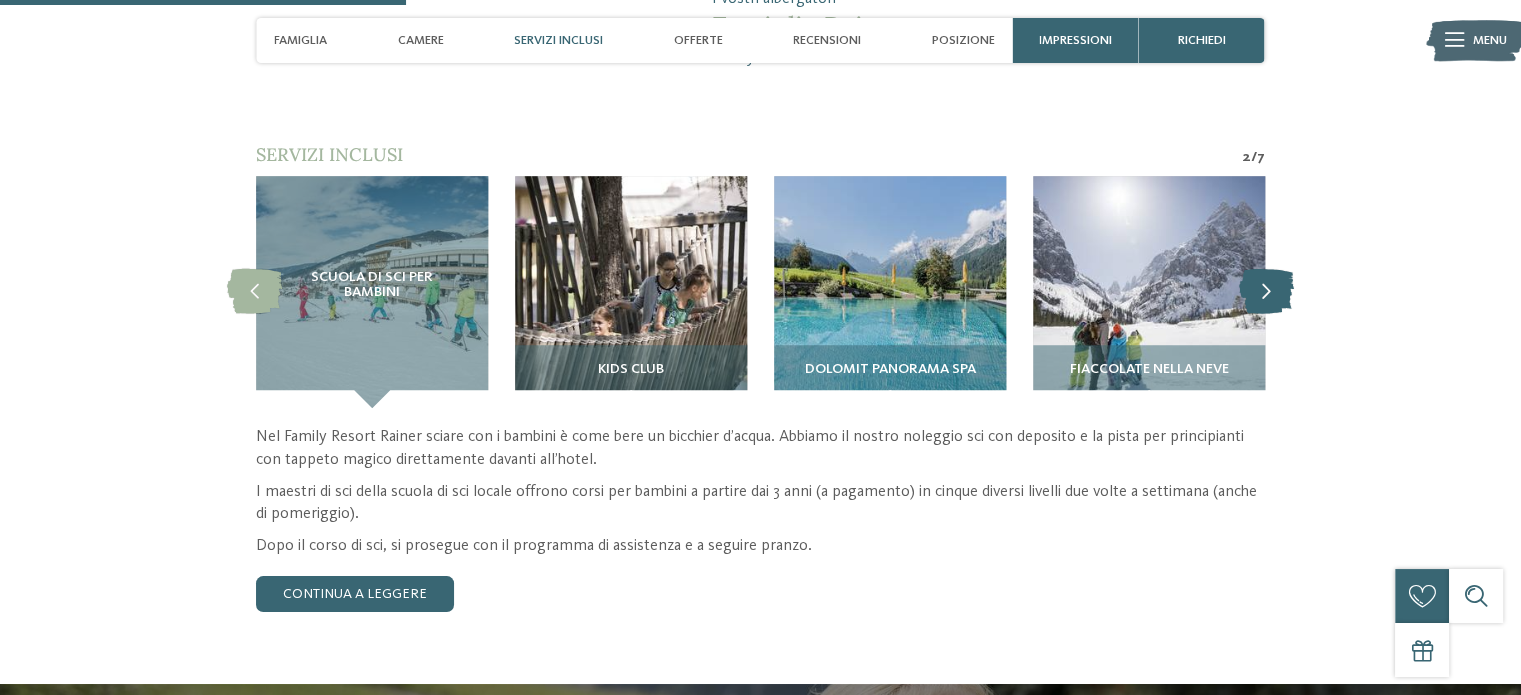 click at bounding box center [1266, 292] 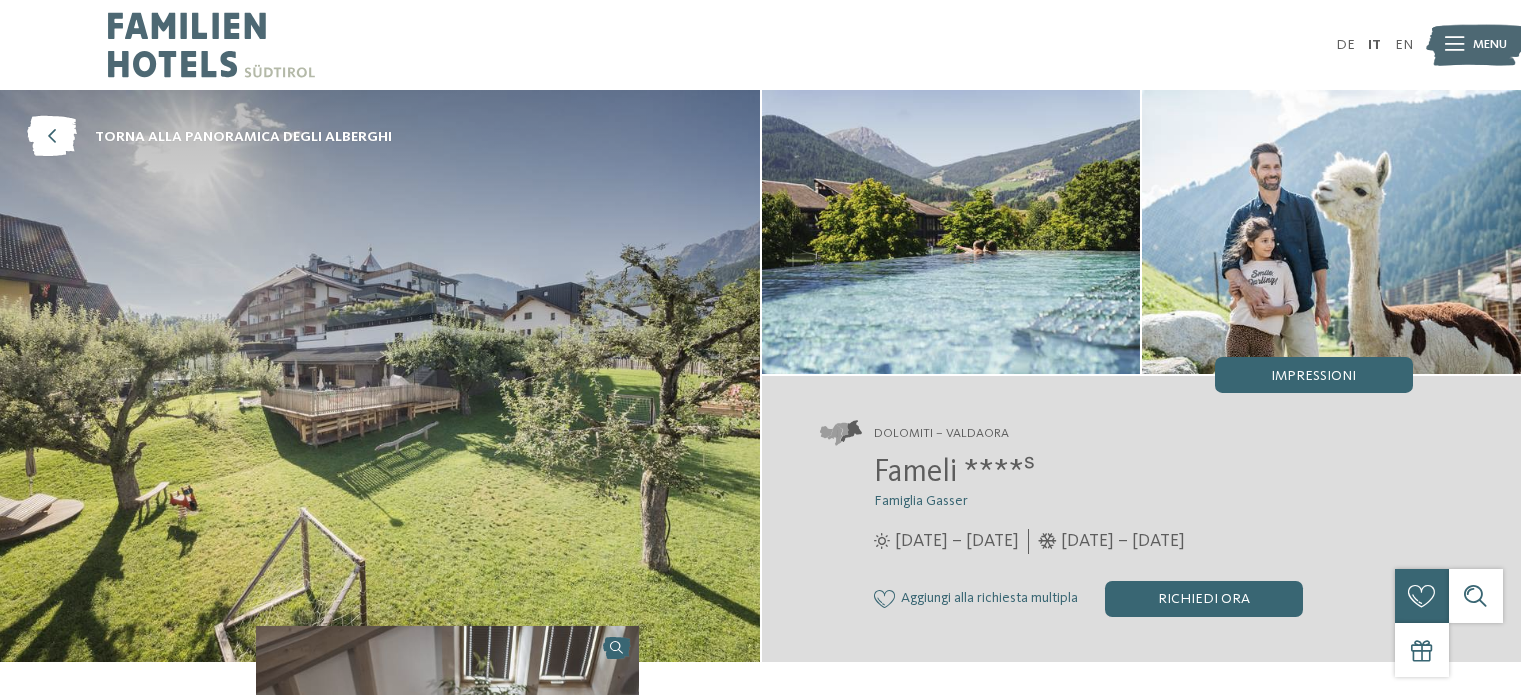 scroll, scrollTop: 0, scrollLeft: 0, axis: both 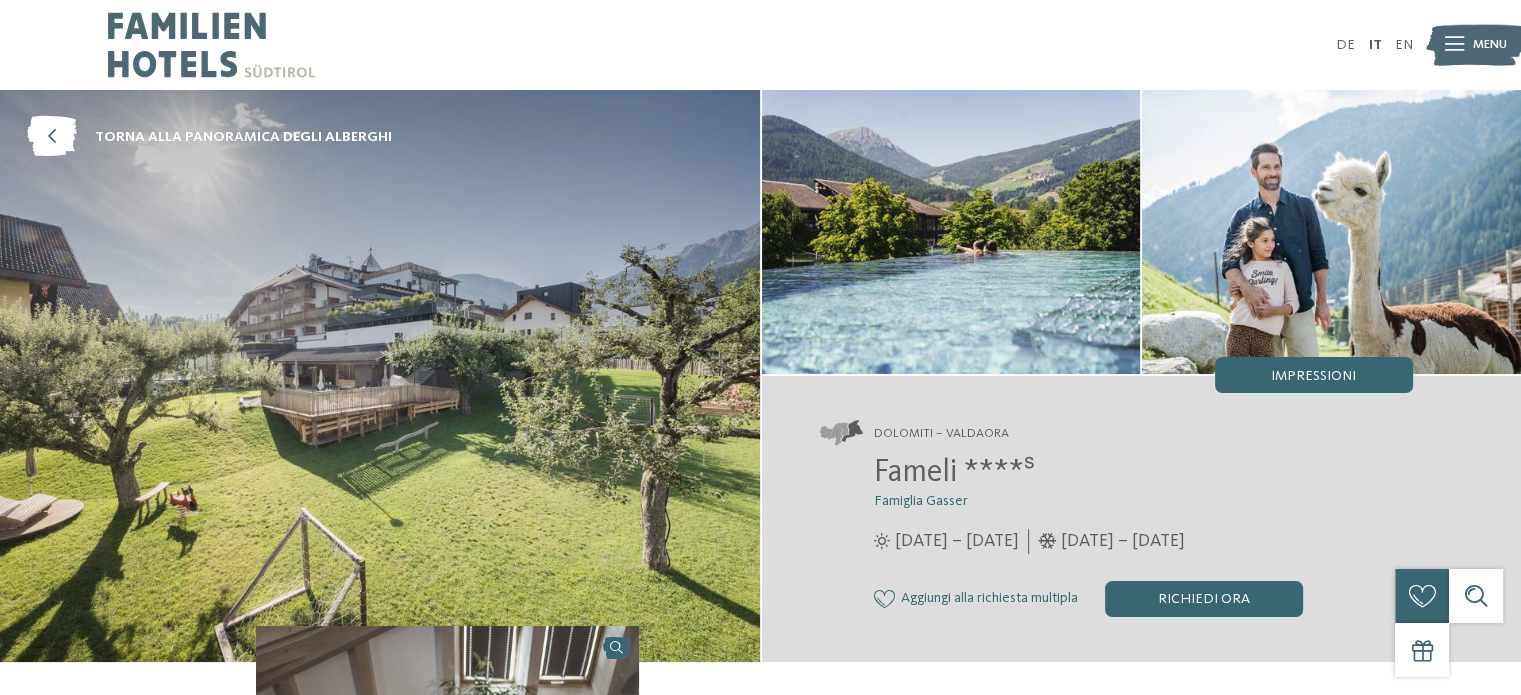 click at bounding box center [447, 770] 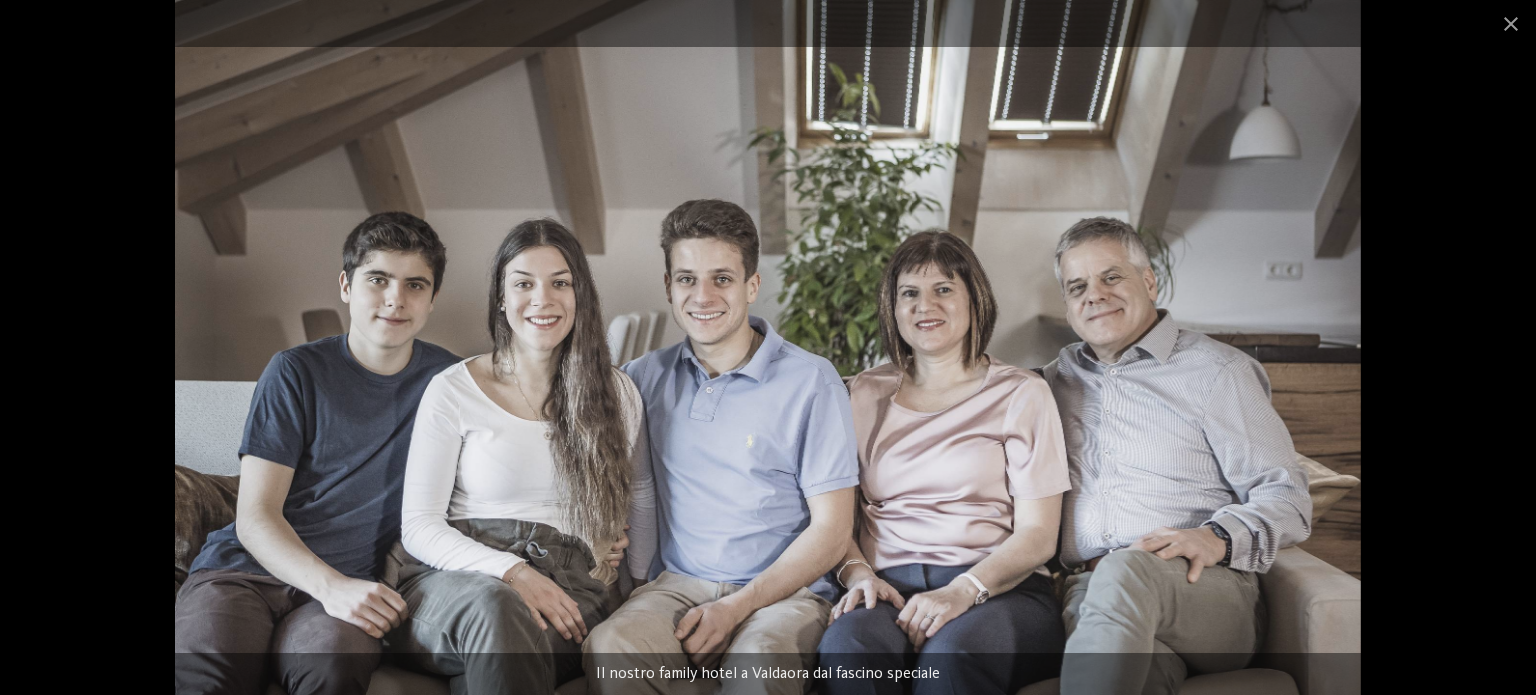 click at bounding box center (768, 347) 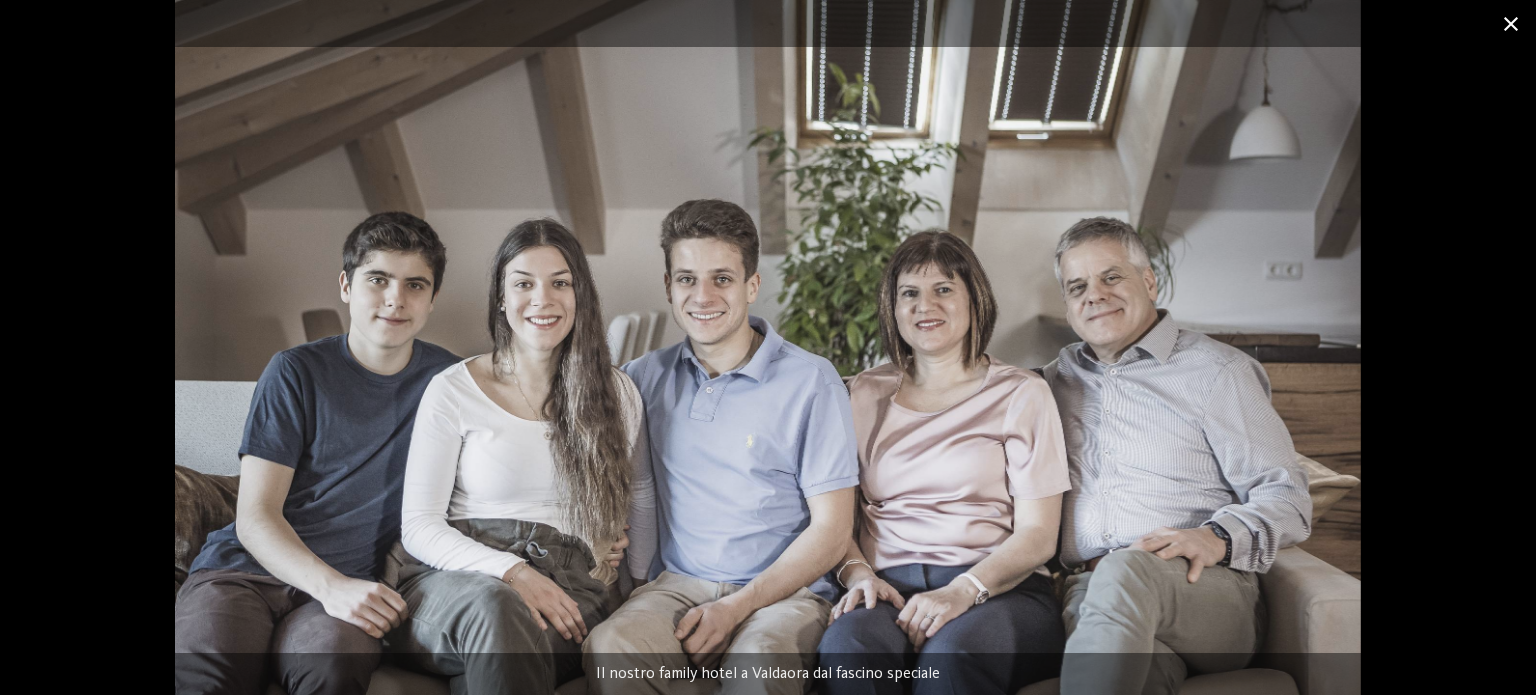 click at bounding box center (1511, 23) 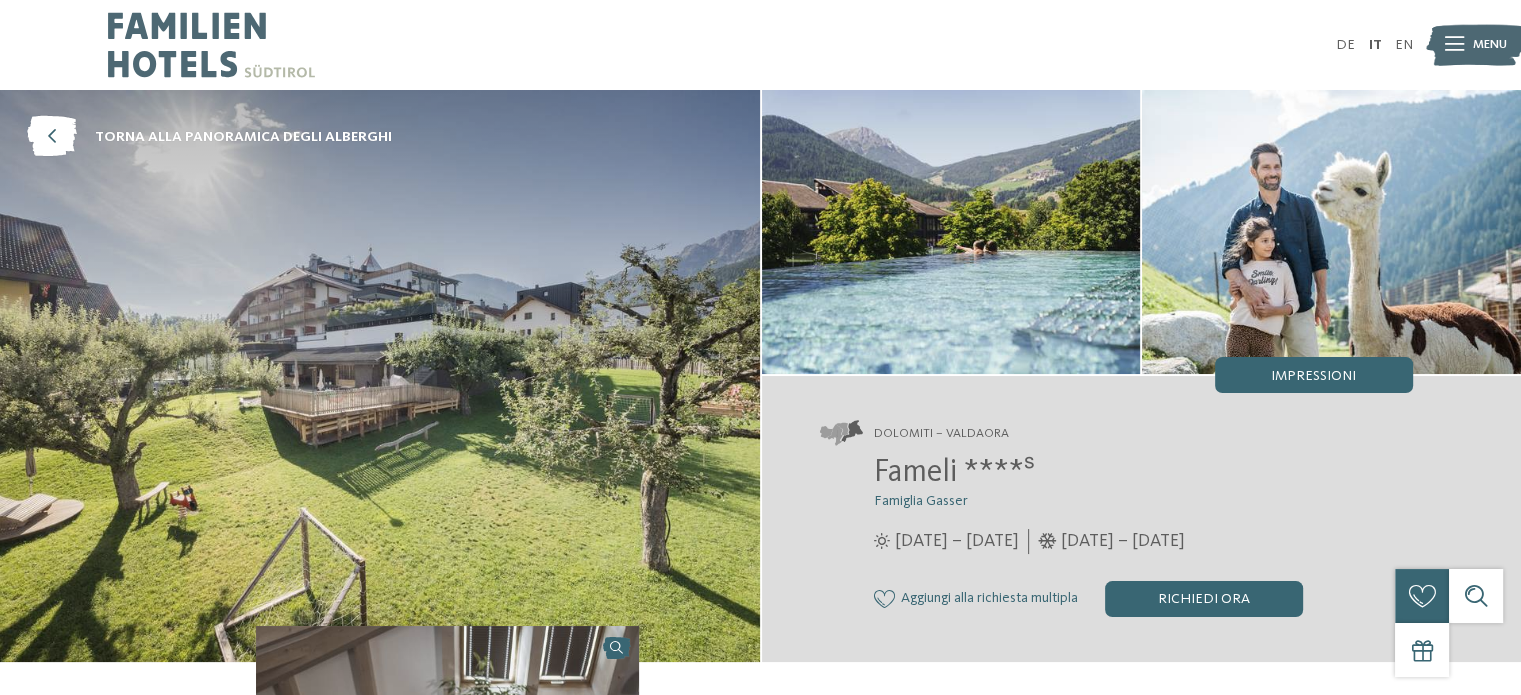 click at bounding box center [380, 376] 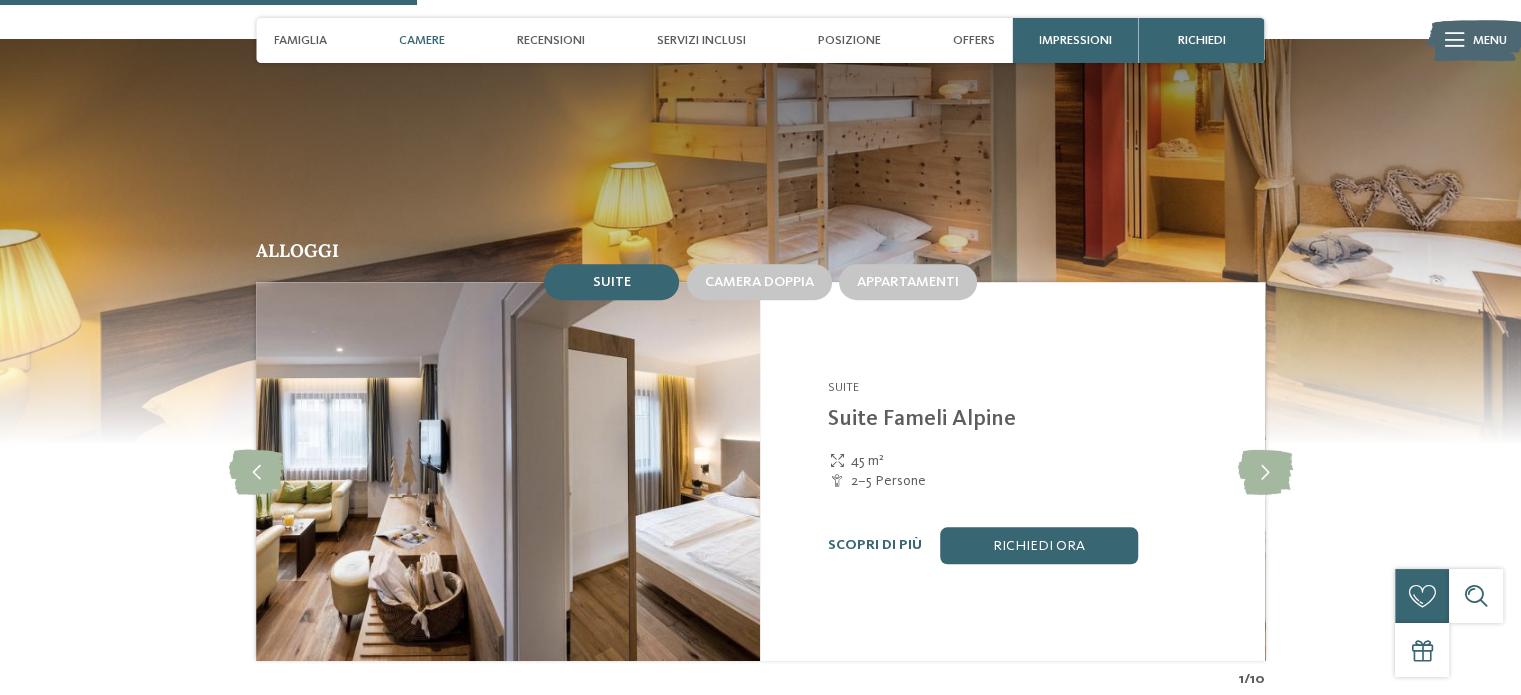 scroll, scrollTop: 1600, scrollLeft: 0, axis: vertical 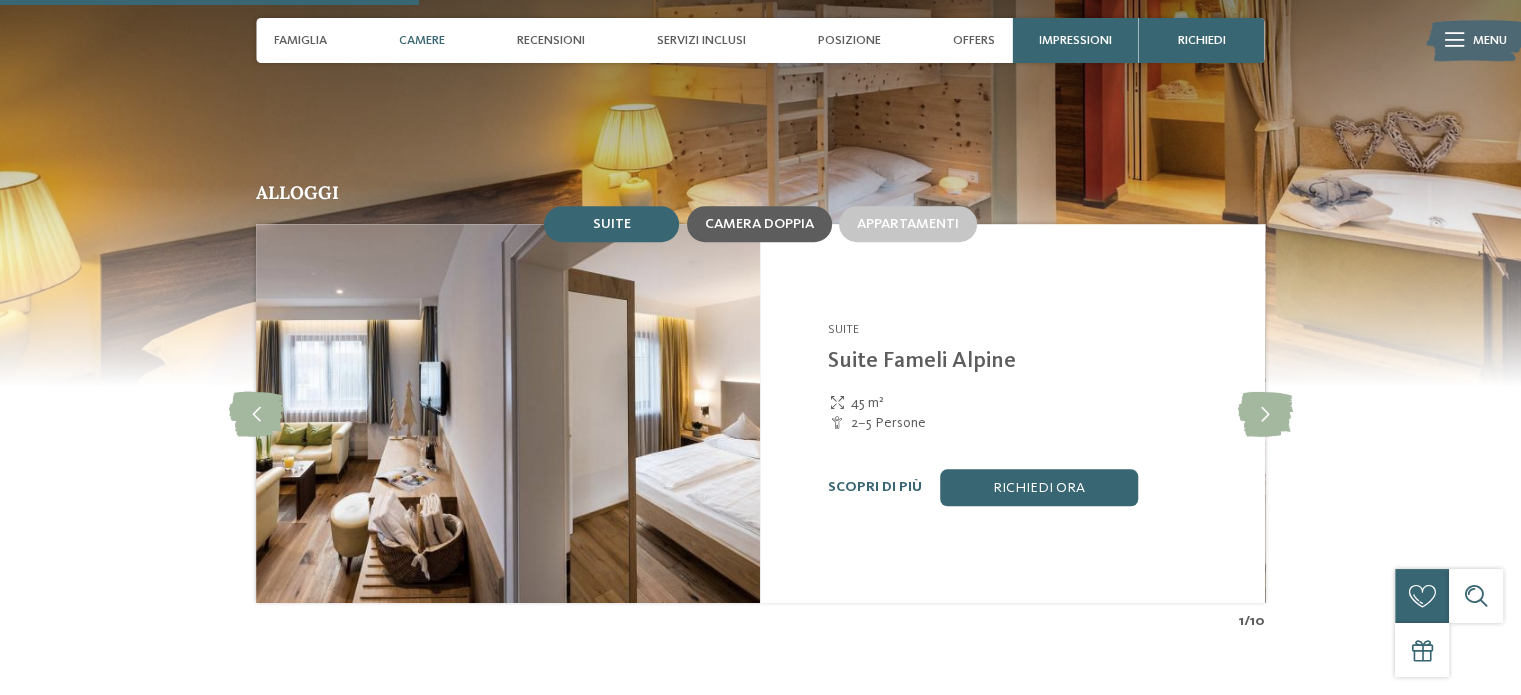 click on "Camera doppia" at bounding box center (759, 224) 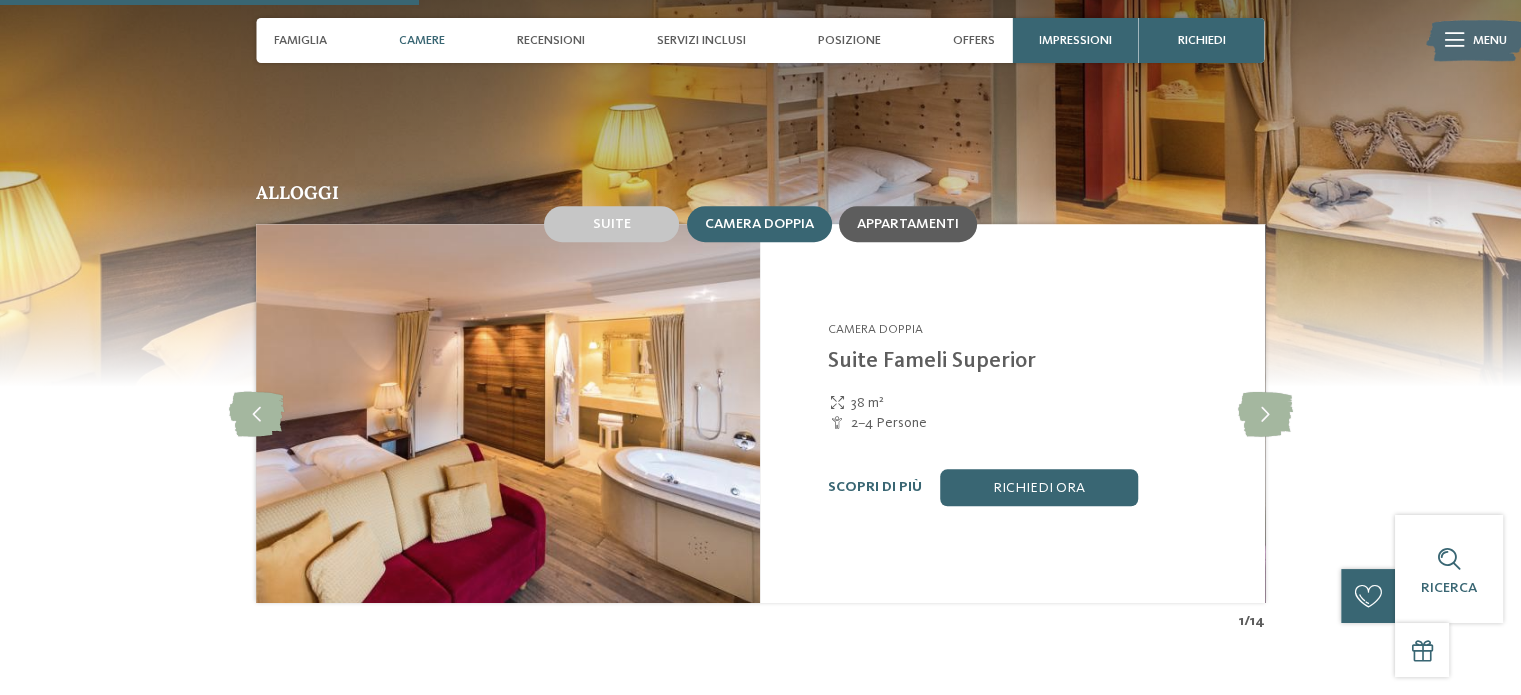 click on "Appartamenti" at bounding box center (908, 224) 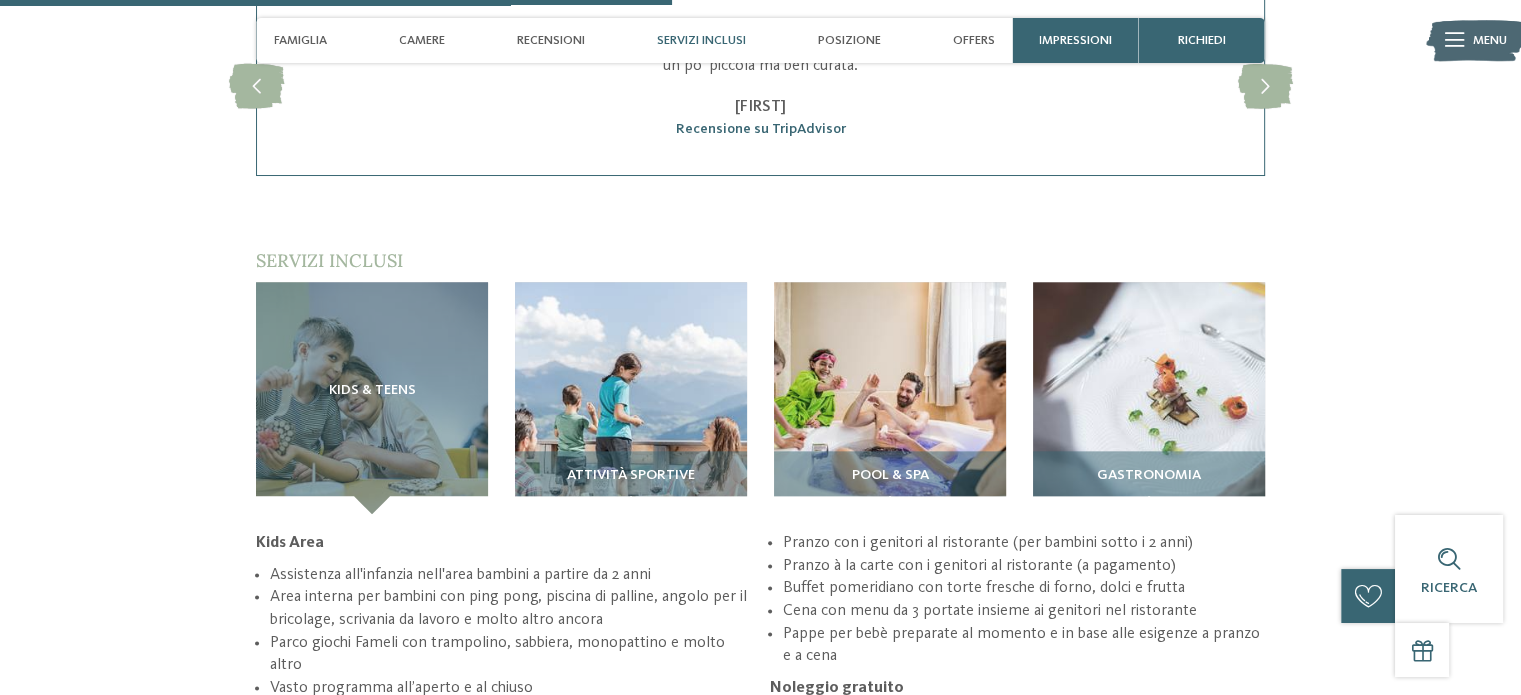 scroll, scrollTop: 2600, scrollLeft: 0, axis: vertical 